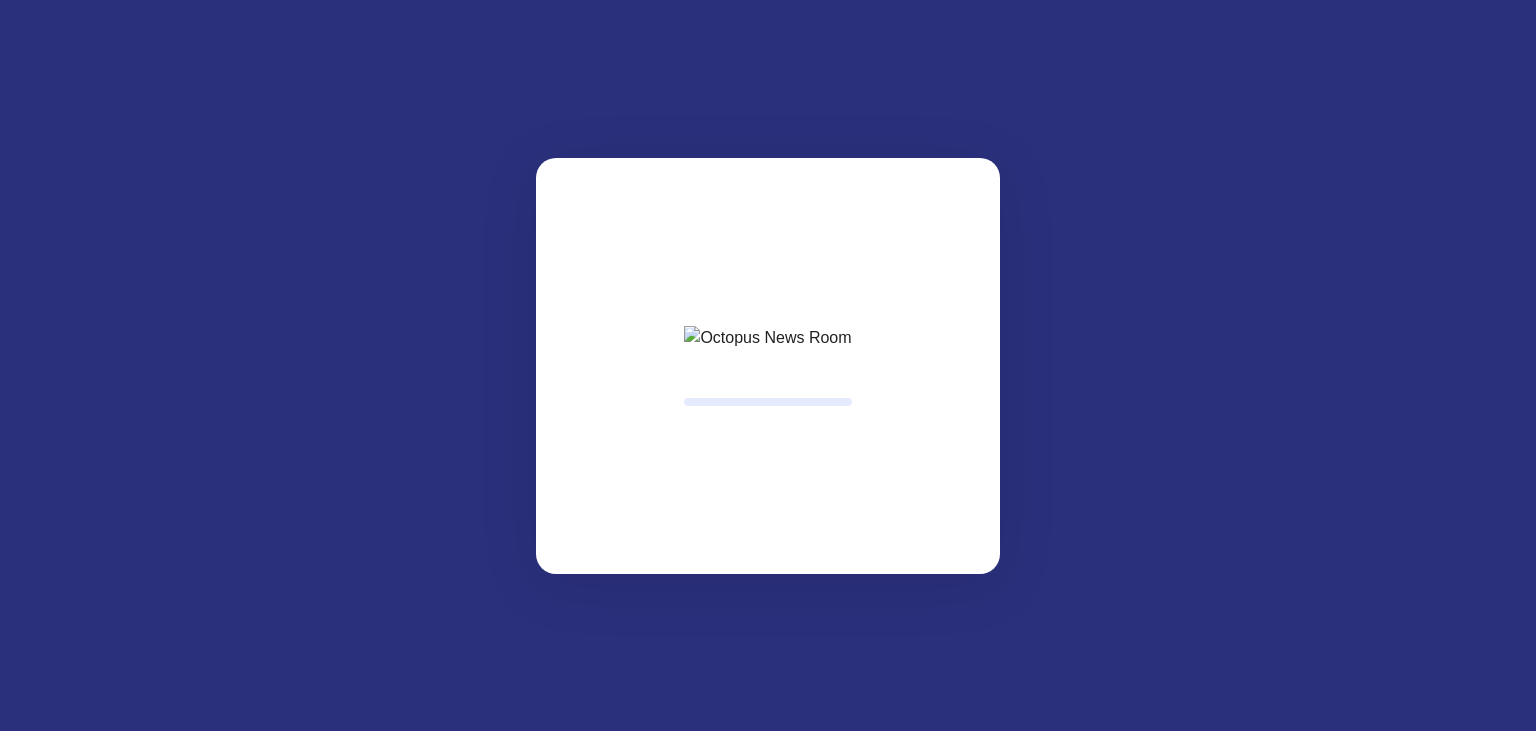 scroll, scrollTop: 0, scrollLeft: 0, axis: both 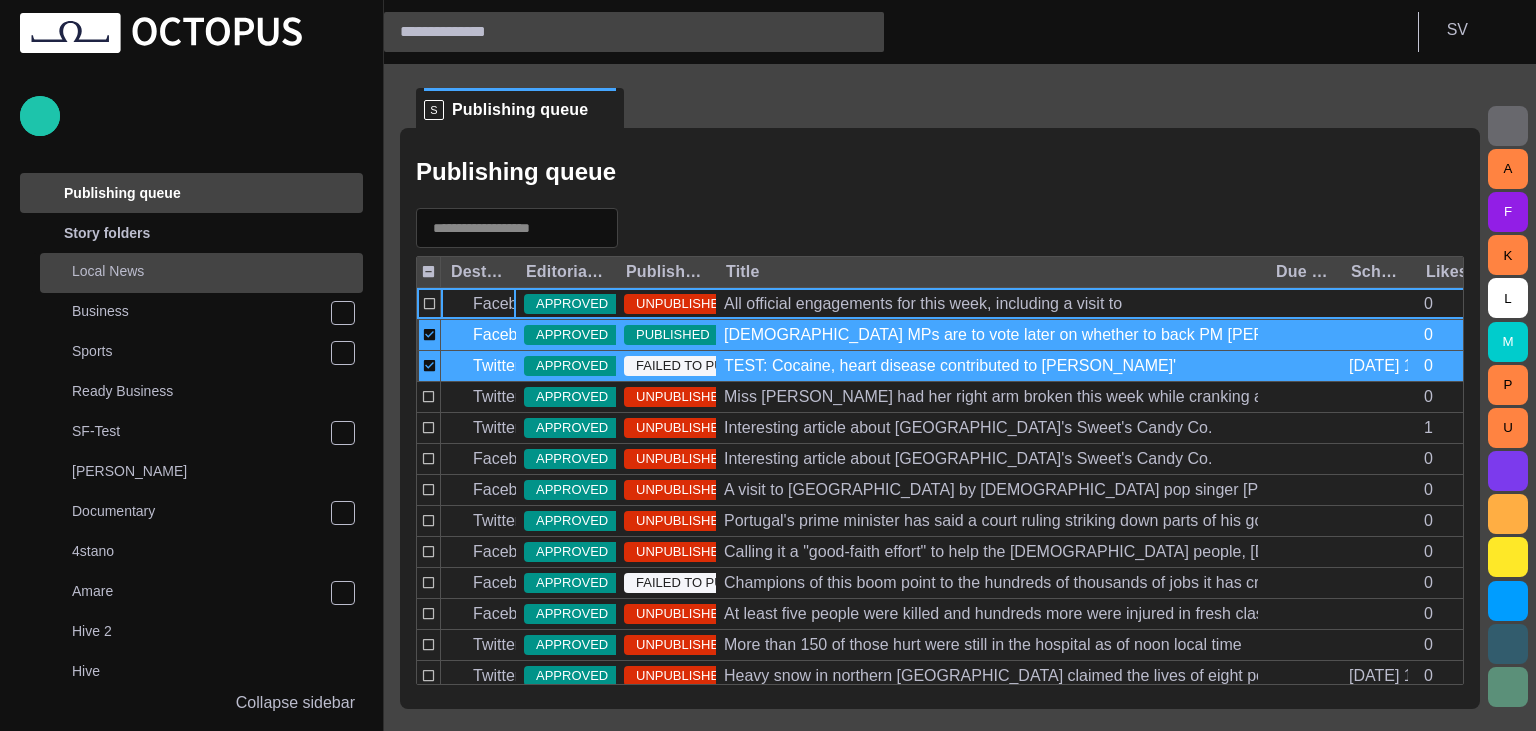 click on "Local News" at bounding box center [217, 271] 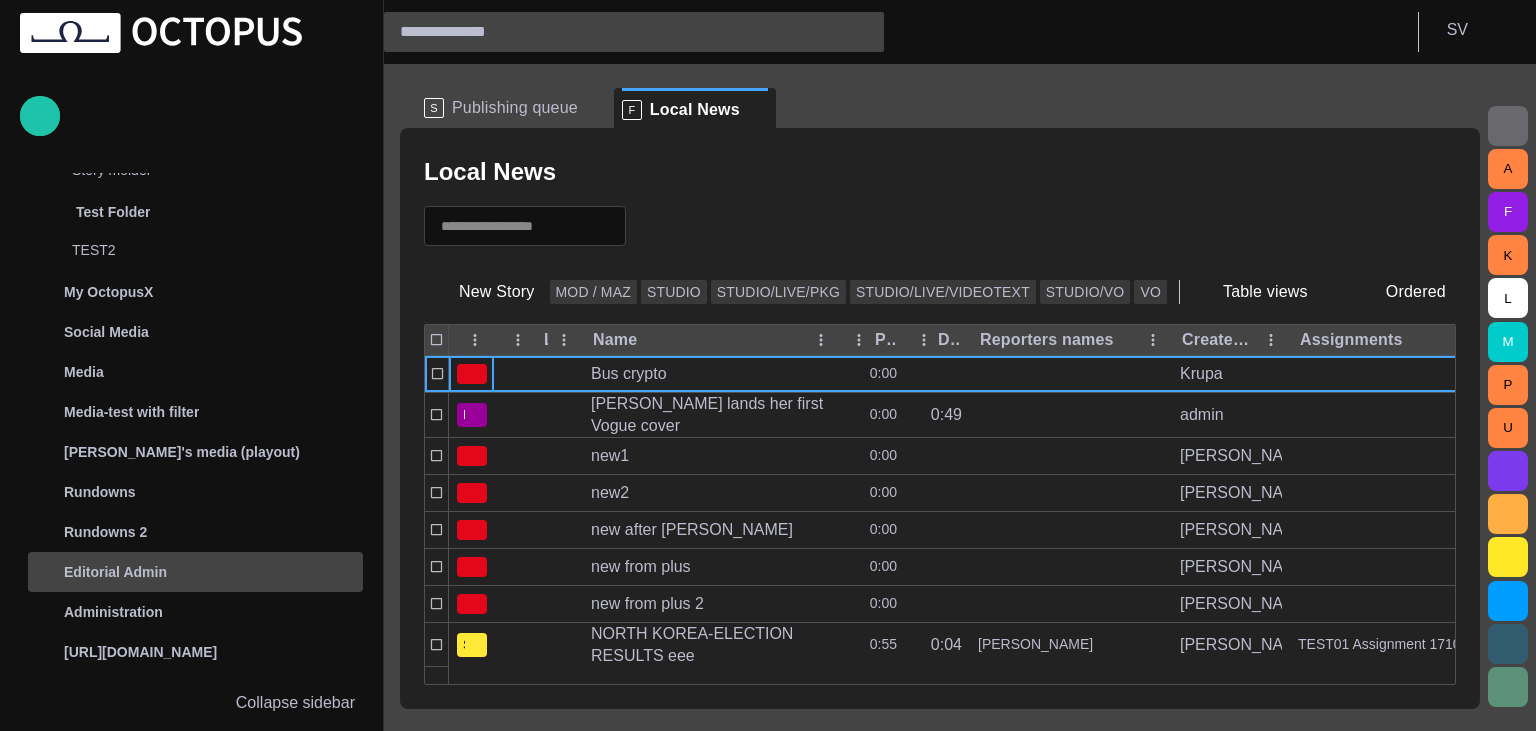 scroll, scrollTop: 680, scrollLeft: 0, axis: vertical 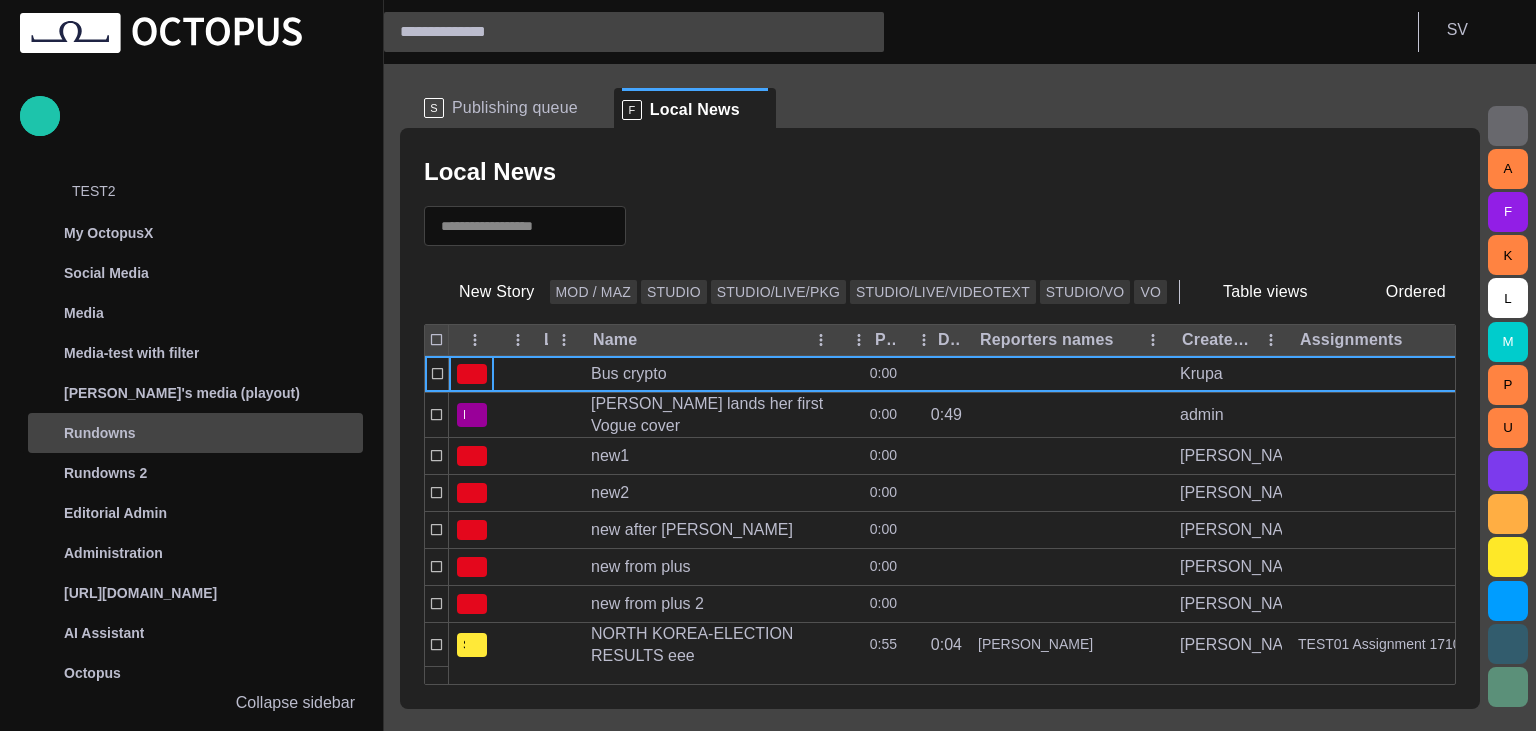 click on "Rundowns" at bounding box center (177, 433) 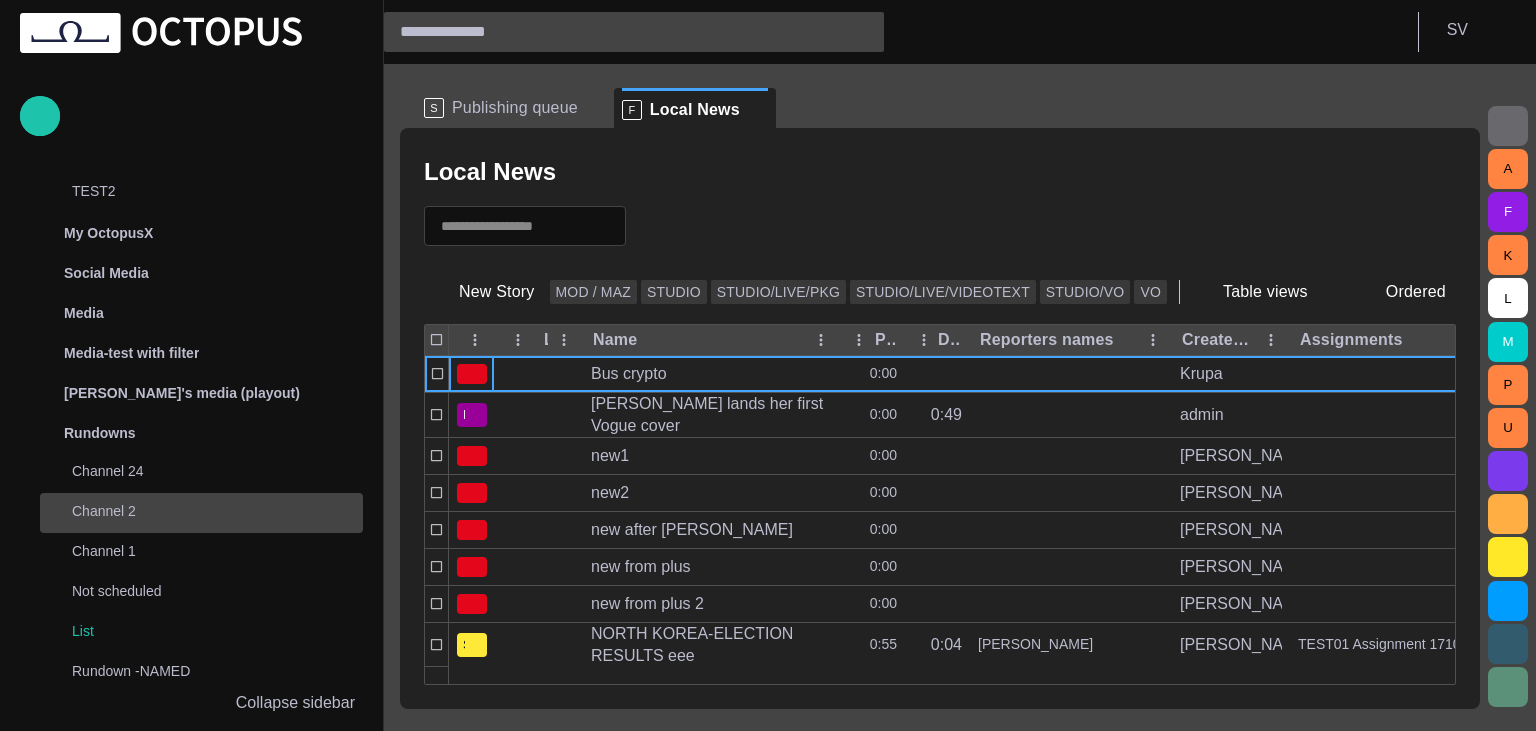 click on "Channel 2" at bounding box center (197, 511) 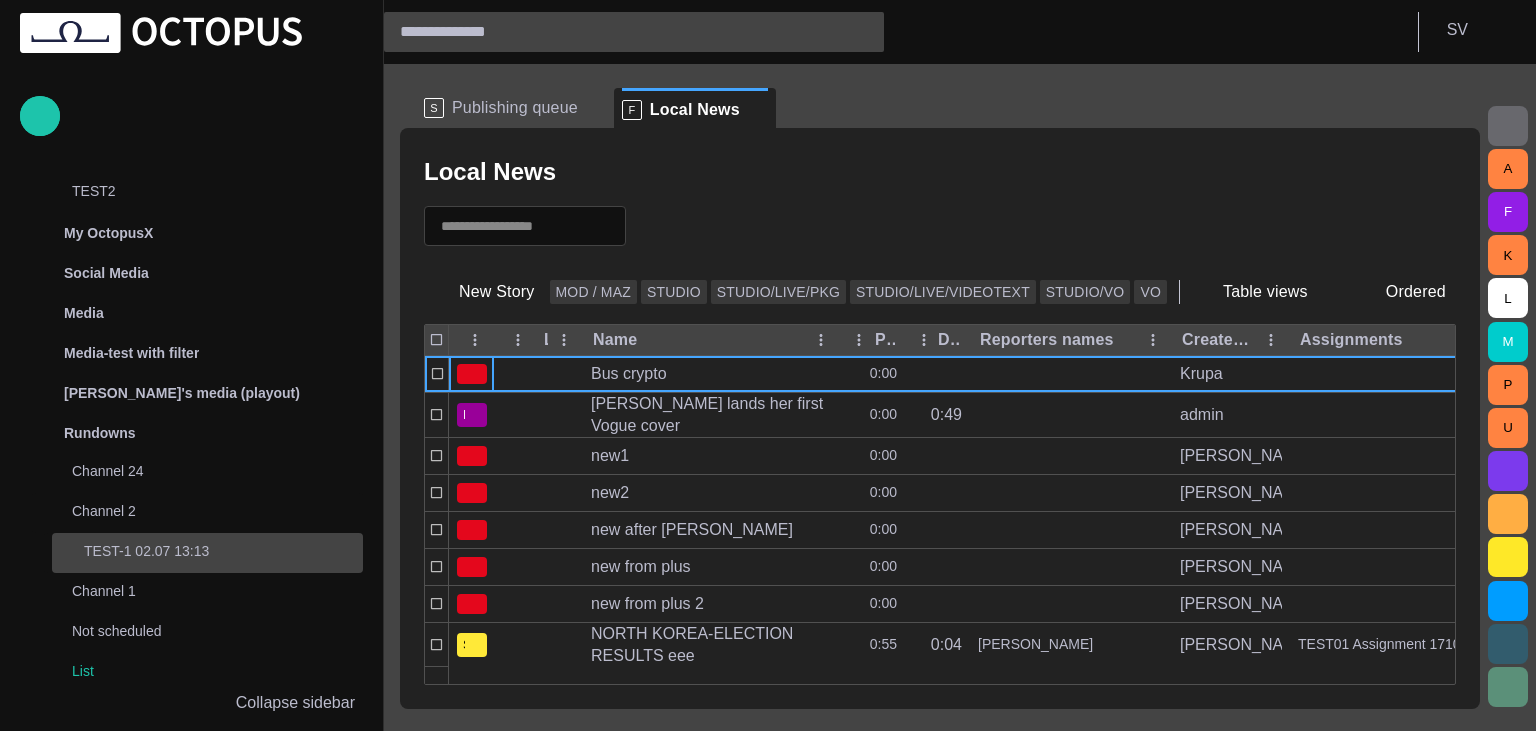 click on "TEST-1 02.07 13:13" at bounding box center (223, 551) 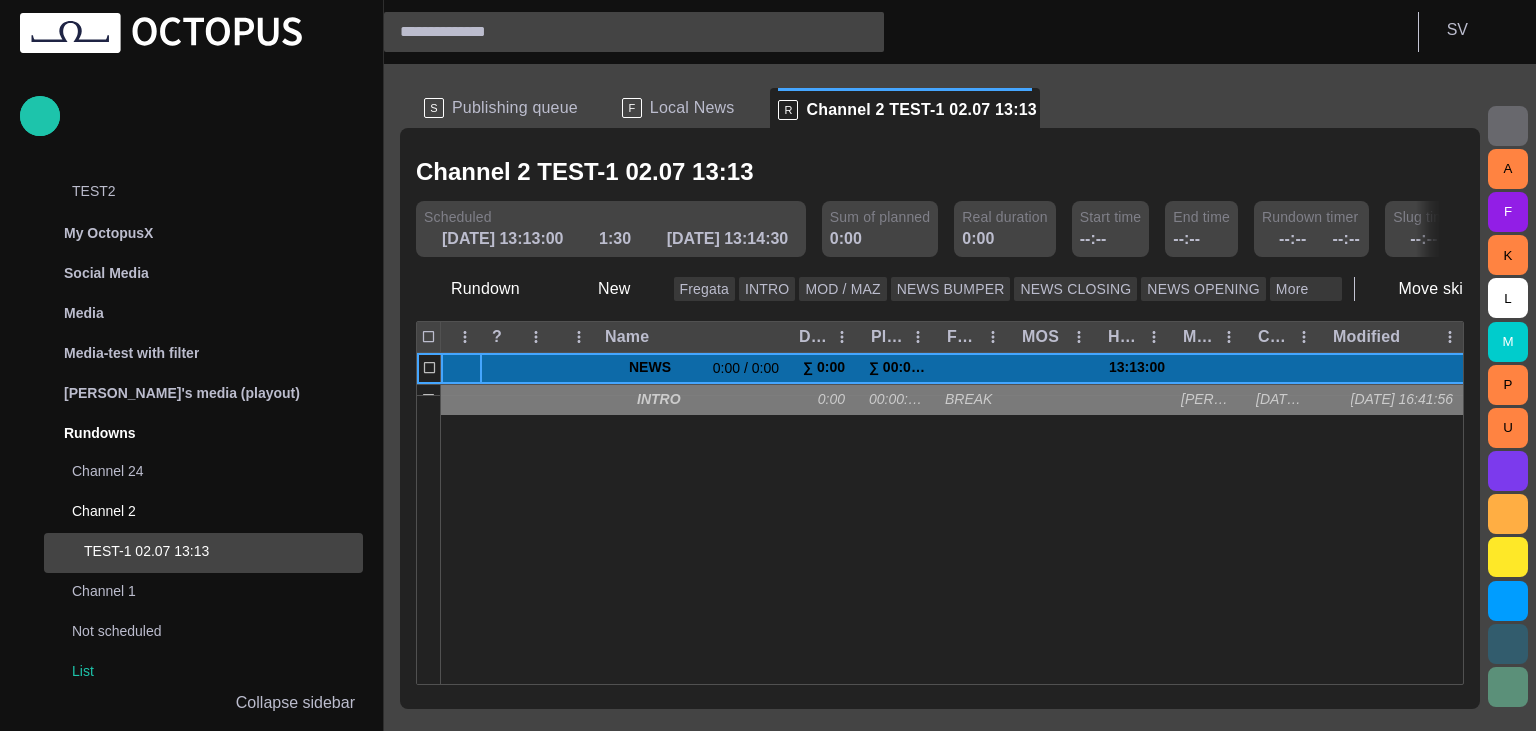 scroll, scrollTop: 920, scrollLeft: 0, axis: vertical 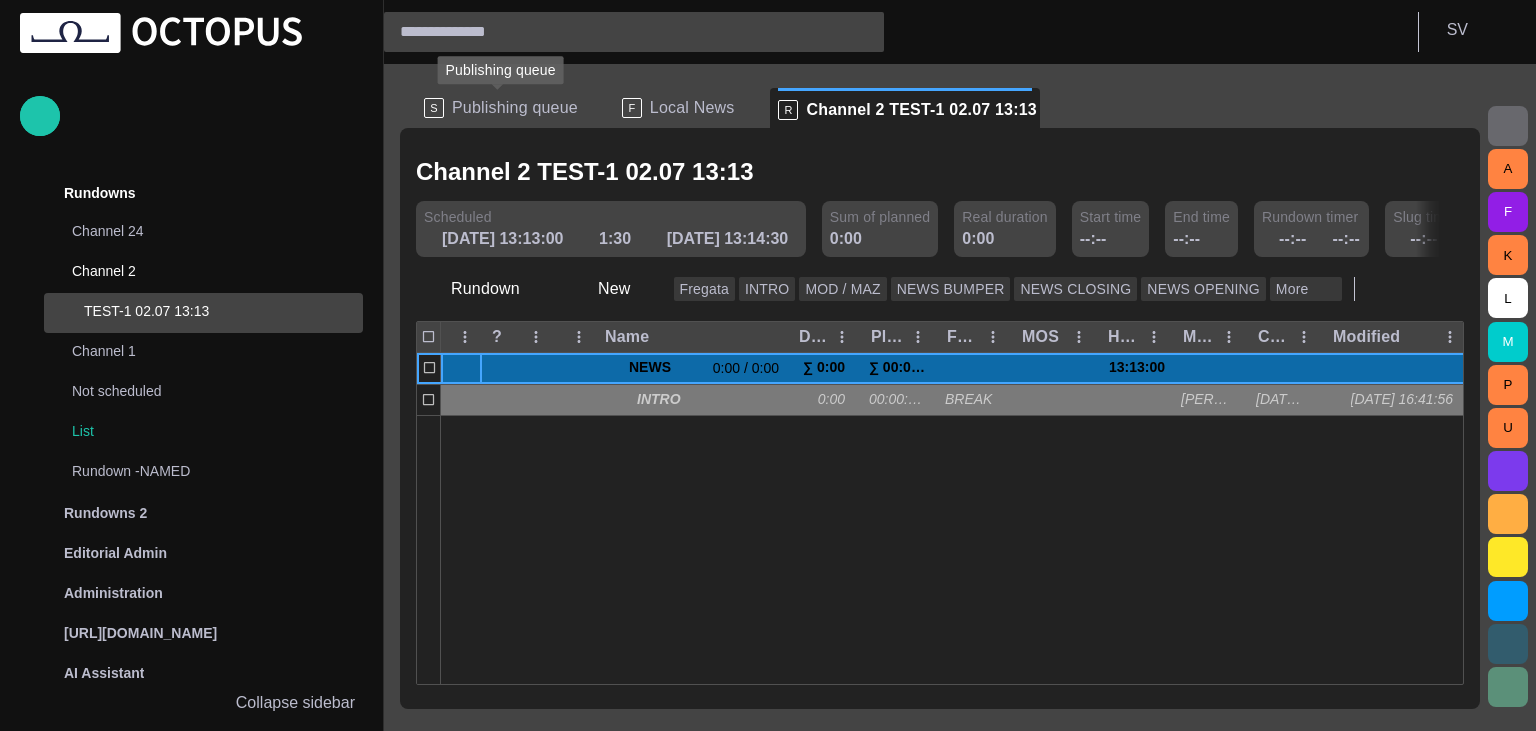 click on "S" at bounding box center [434, 108] 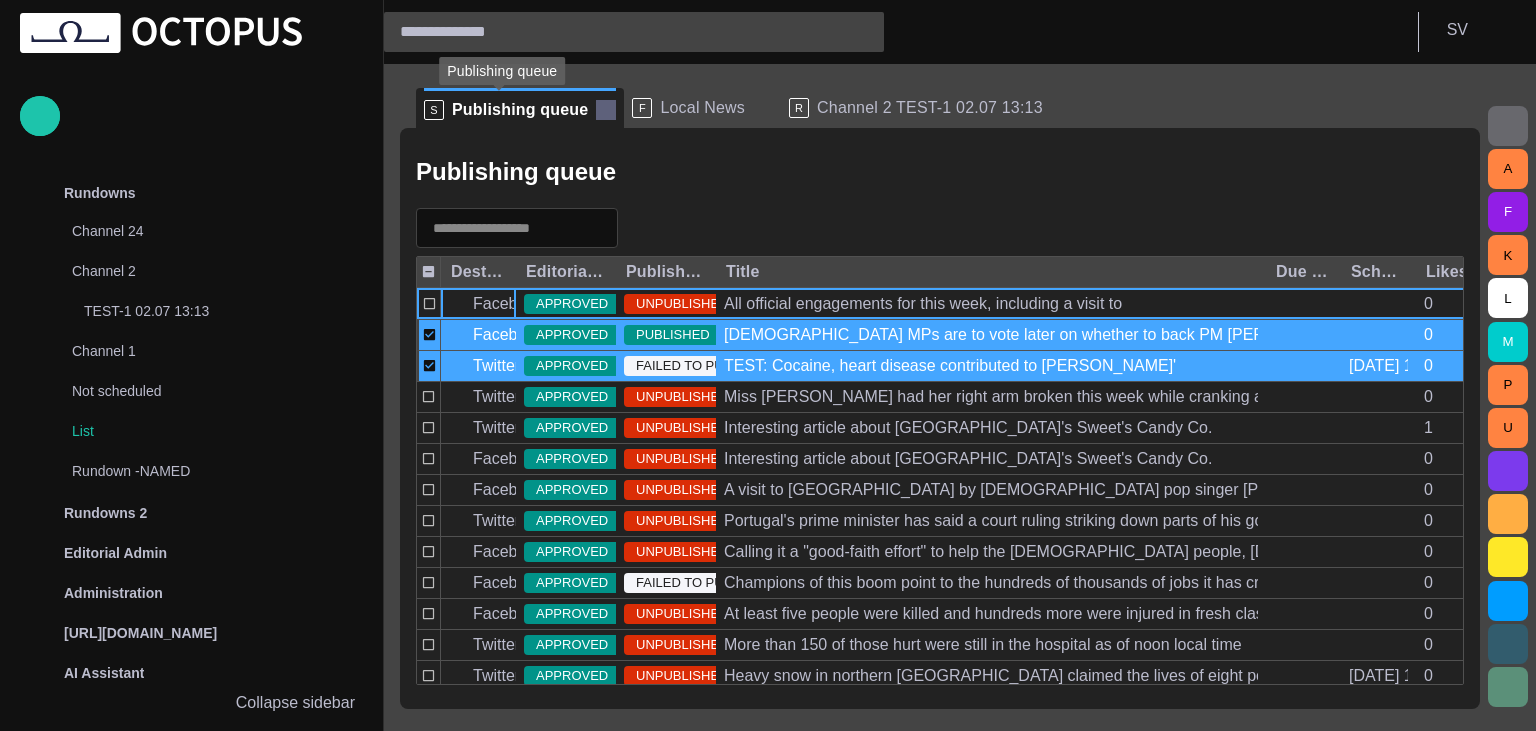 scroll, scrollTop: 40, scrollLeft: 0, axis: vertical 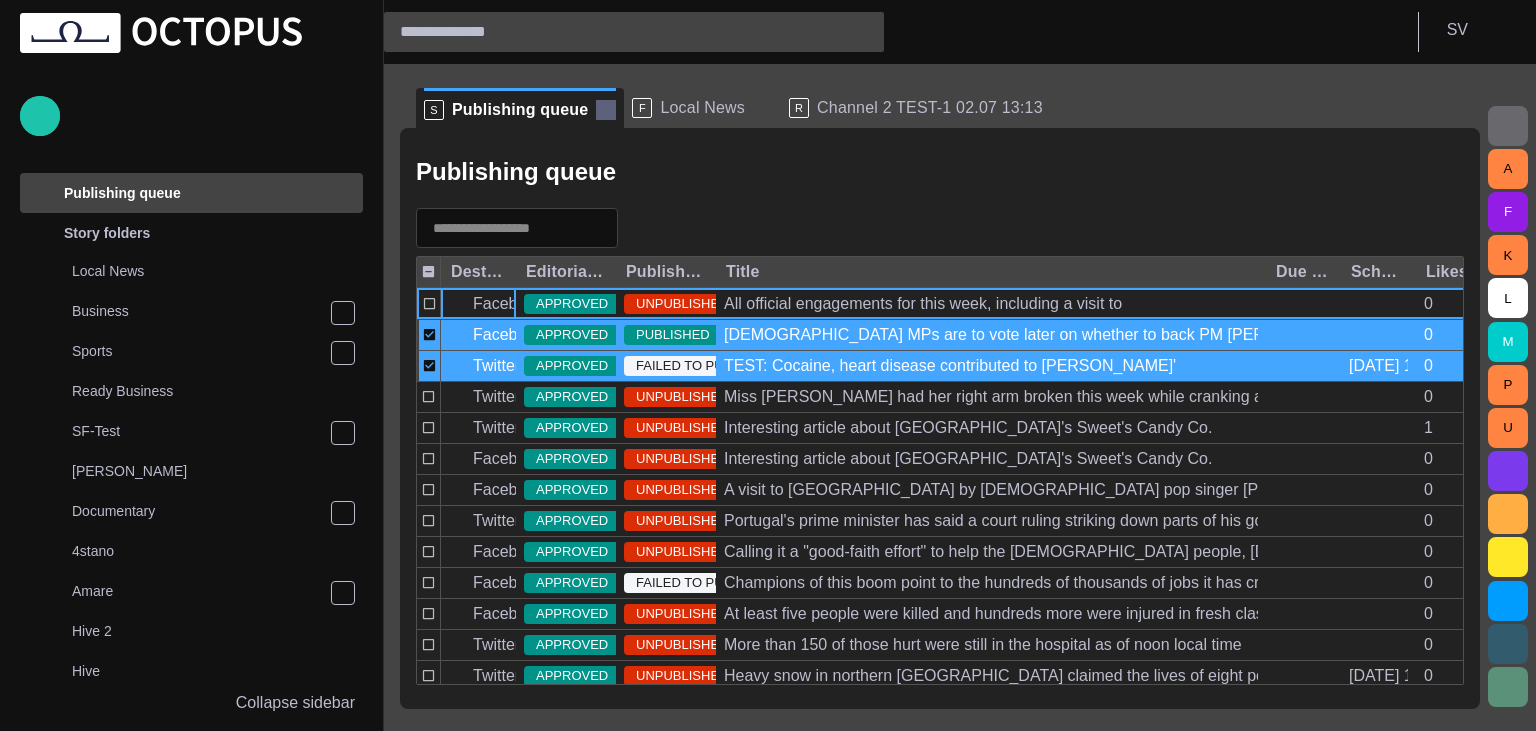 click at bounding box center [606, 110] 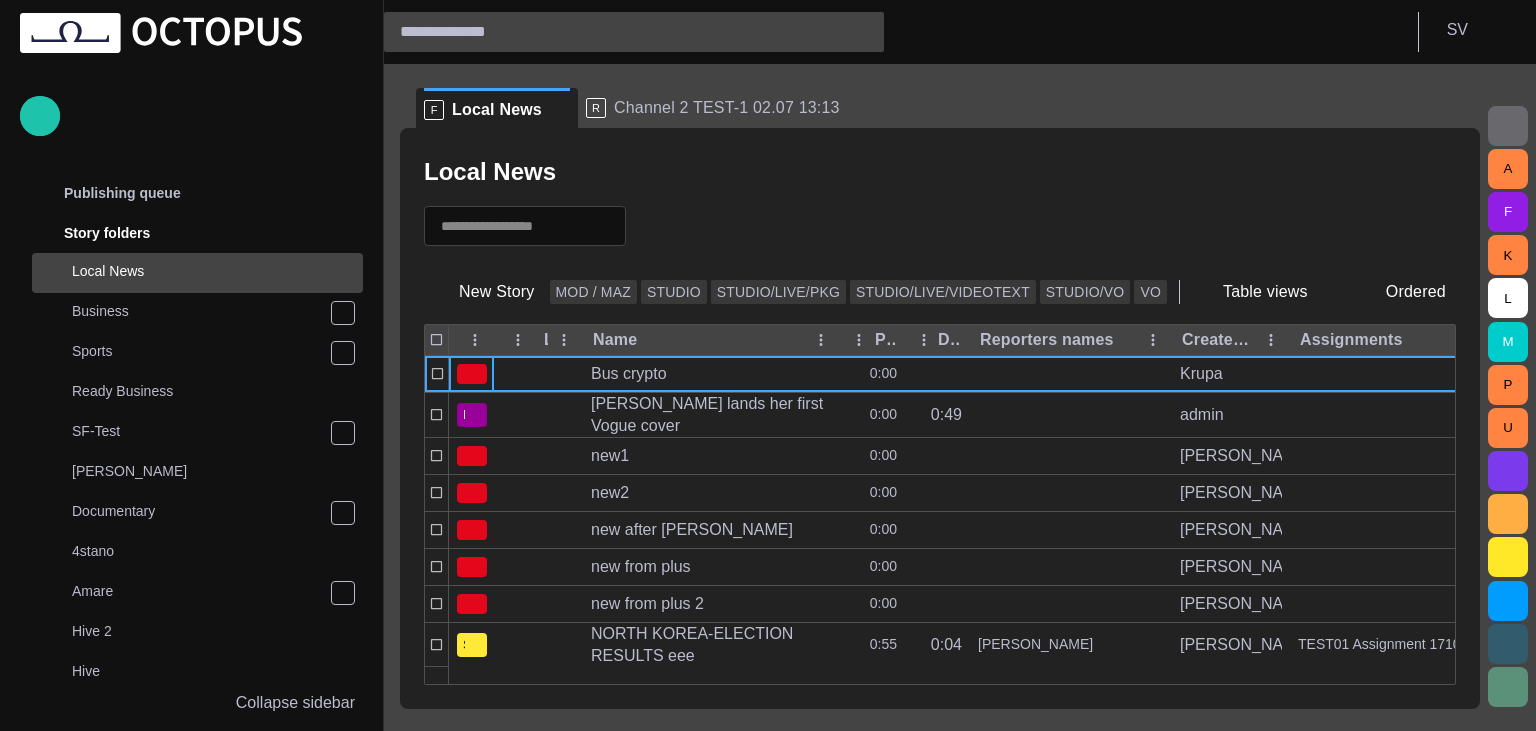scroll, scrollTop: 80, scrollLeft: 0, axis: vertical 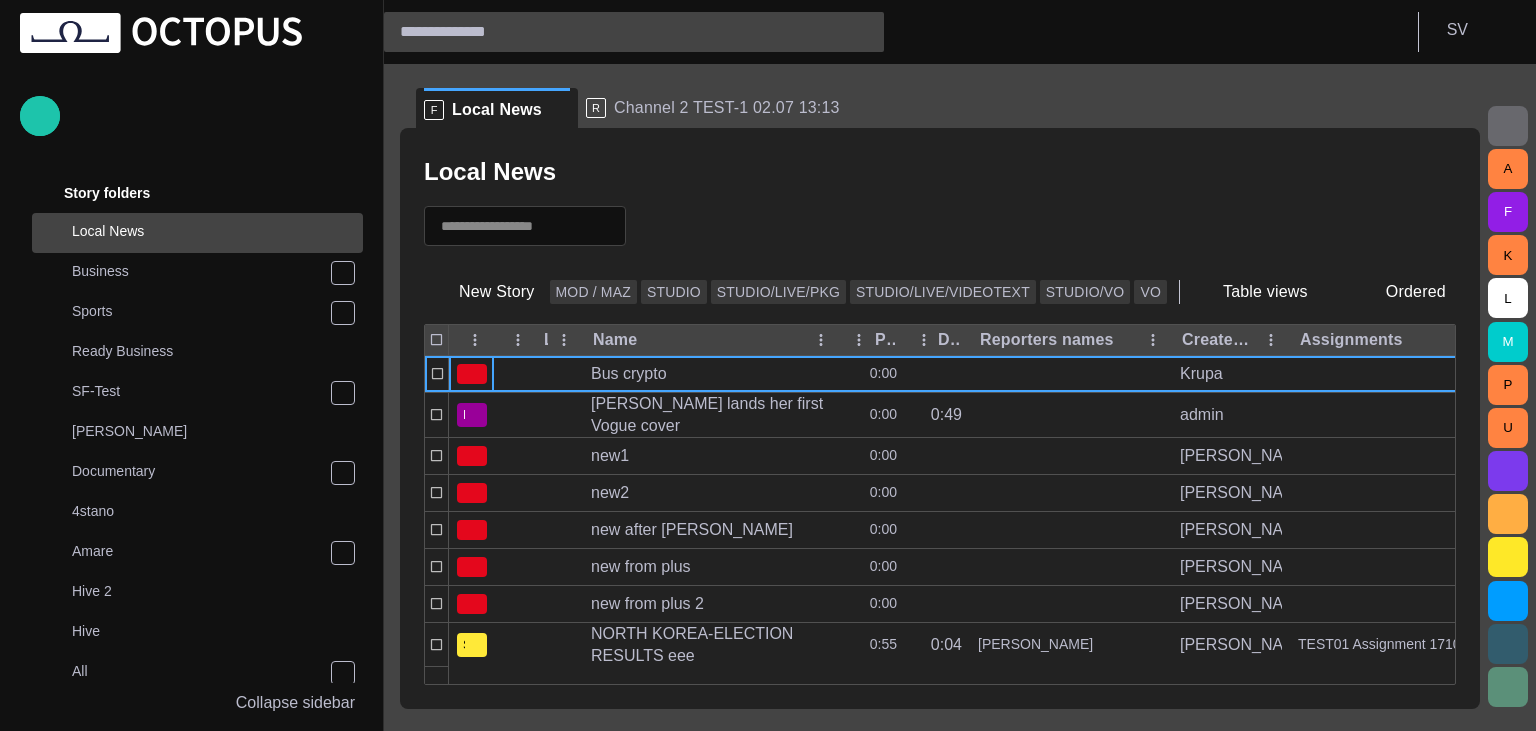 type 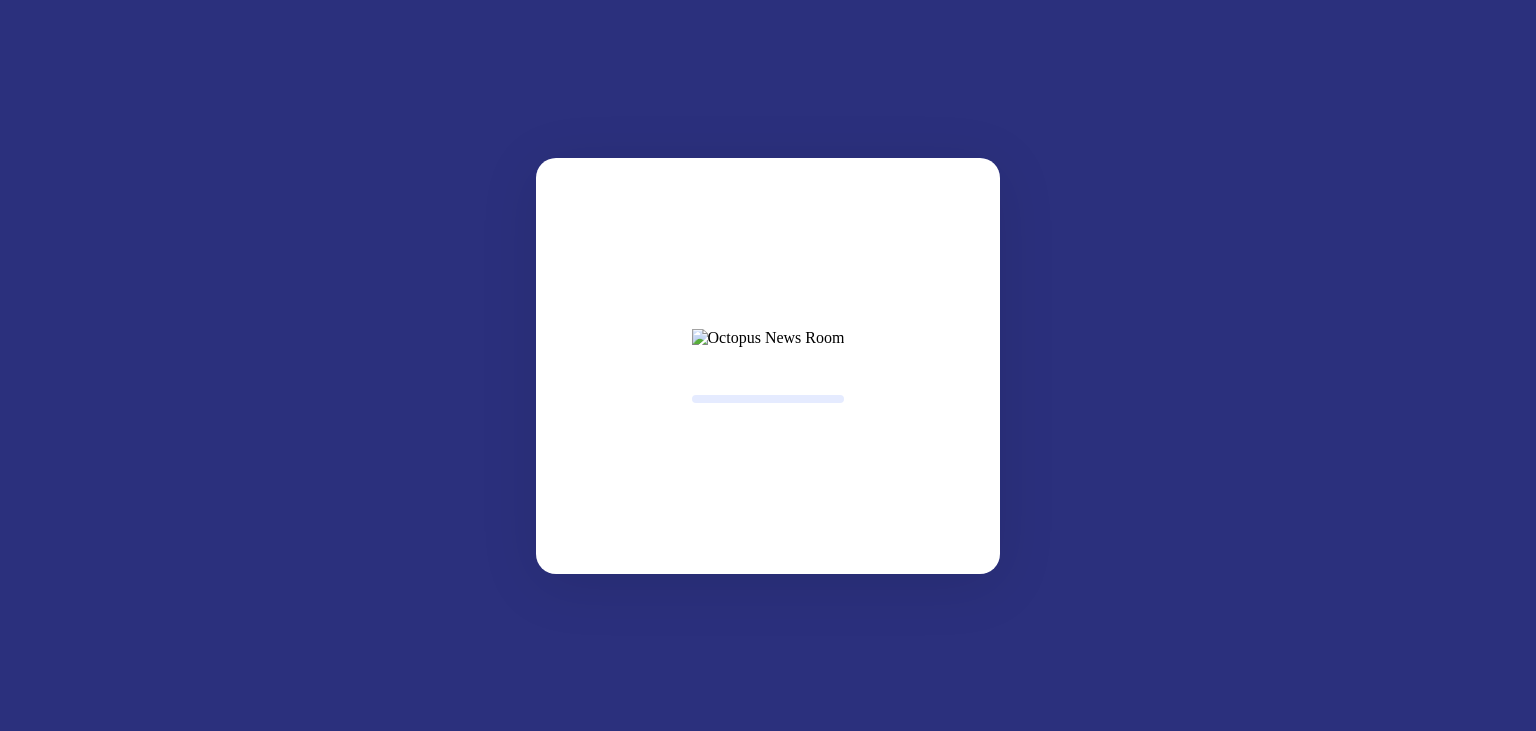 scroll, scrollTop: 0, scrollLeft: 0, axis: both 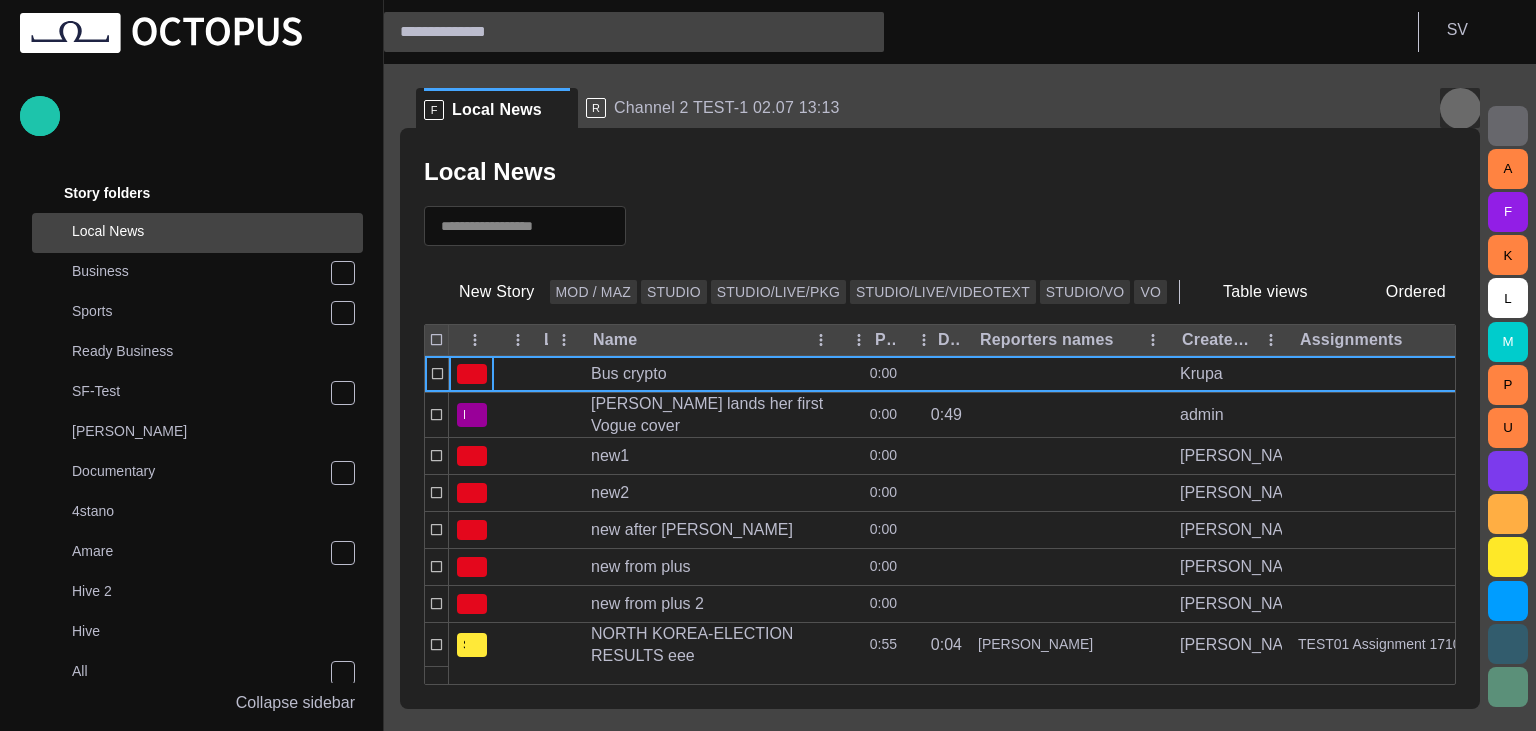 click at bounding box center [1460, 108] 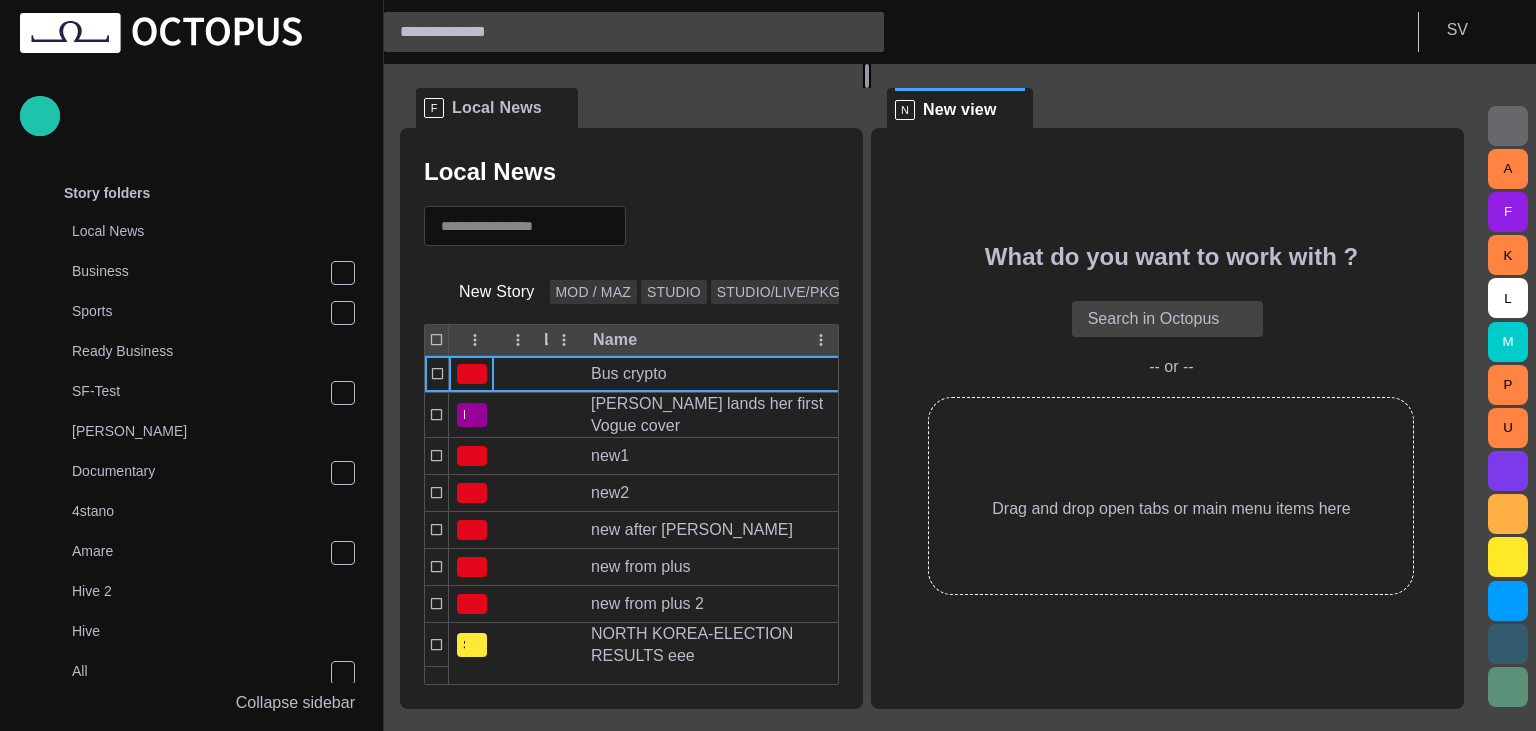 drag, startPoint x: 938, startPoint y: 384, endPoint x: 875, endPoint y: 358, distance: 68.154236 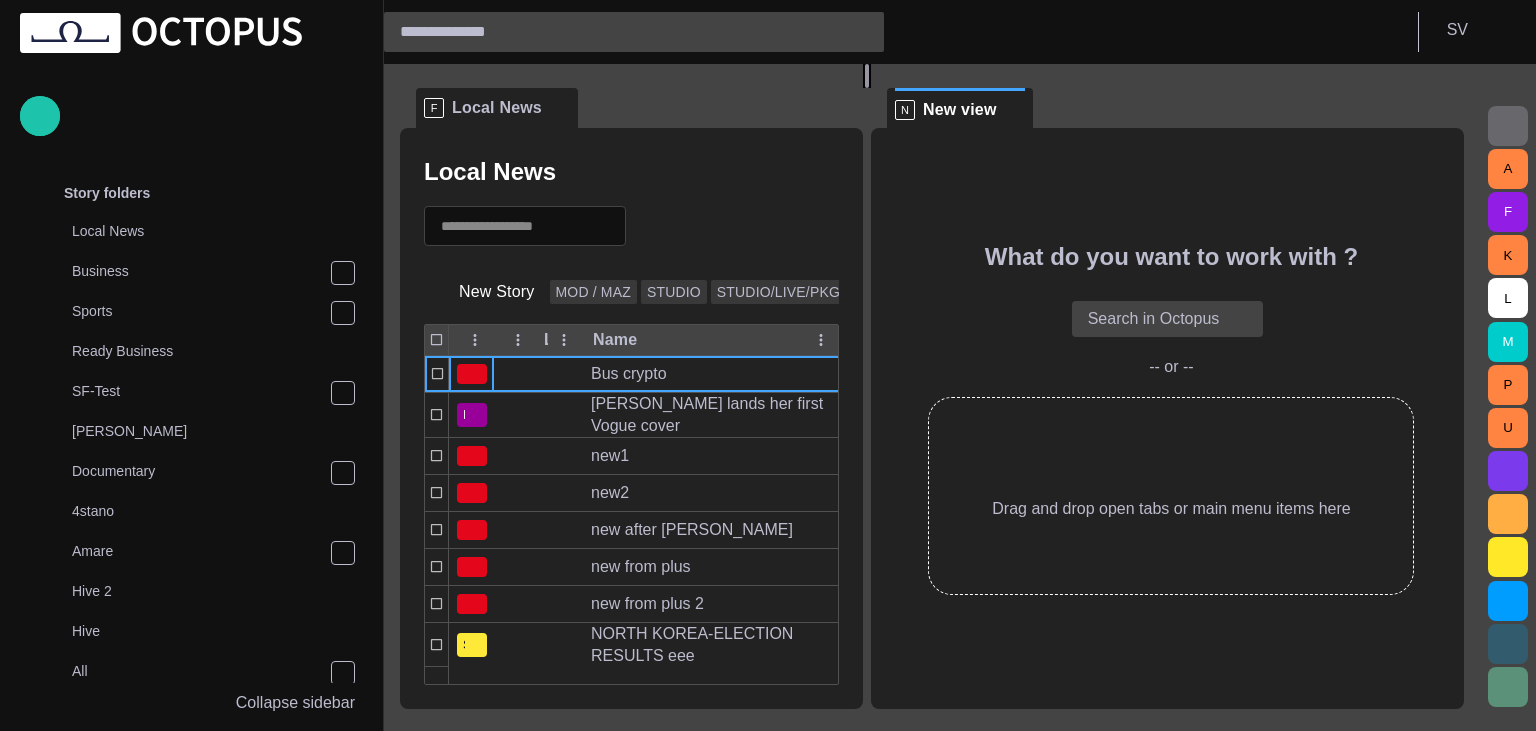 click at bounding box center [867, 76] 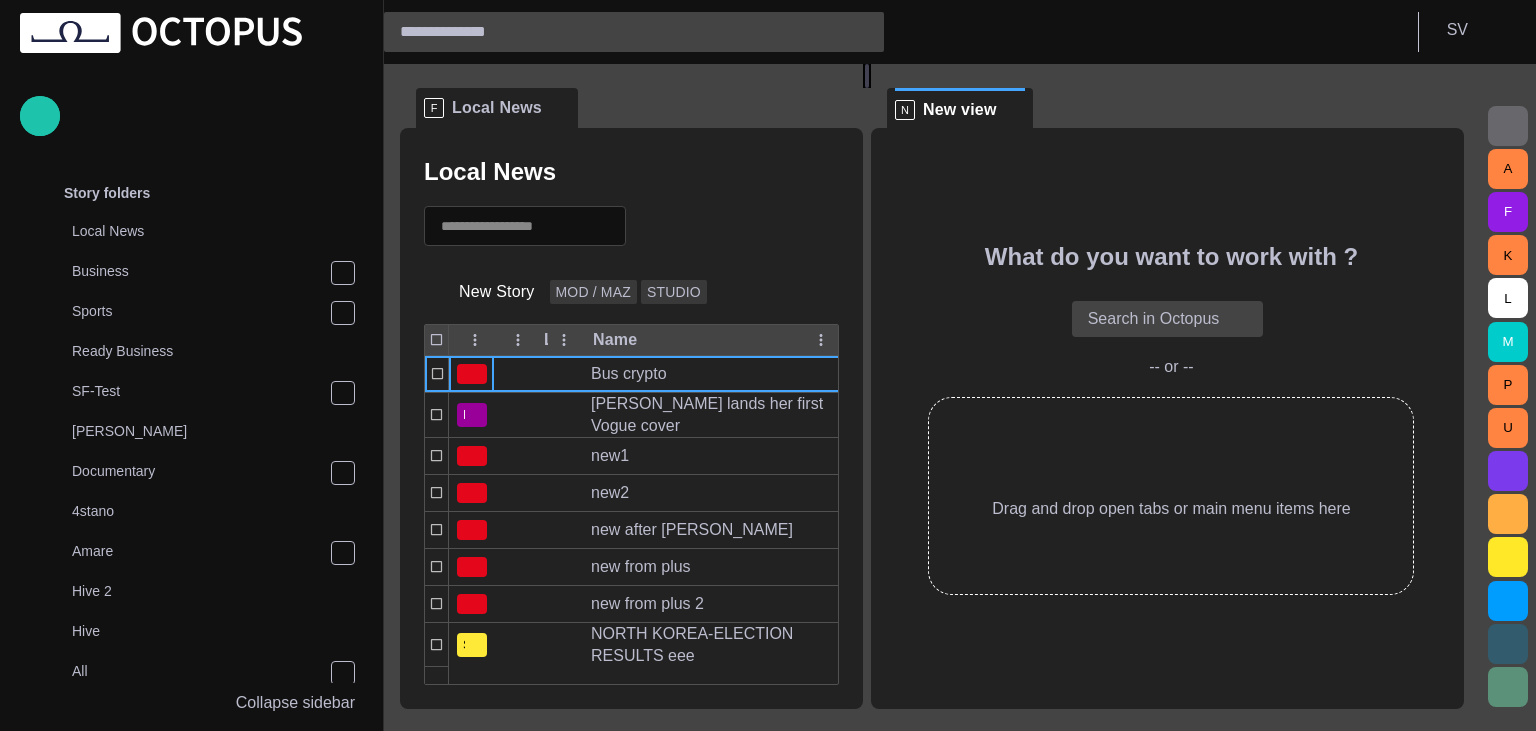 click on "N New view" at bounding box center [960, 108] 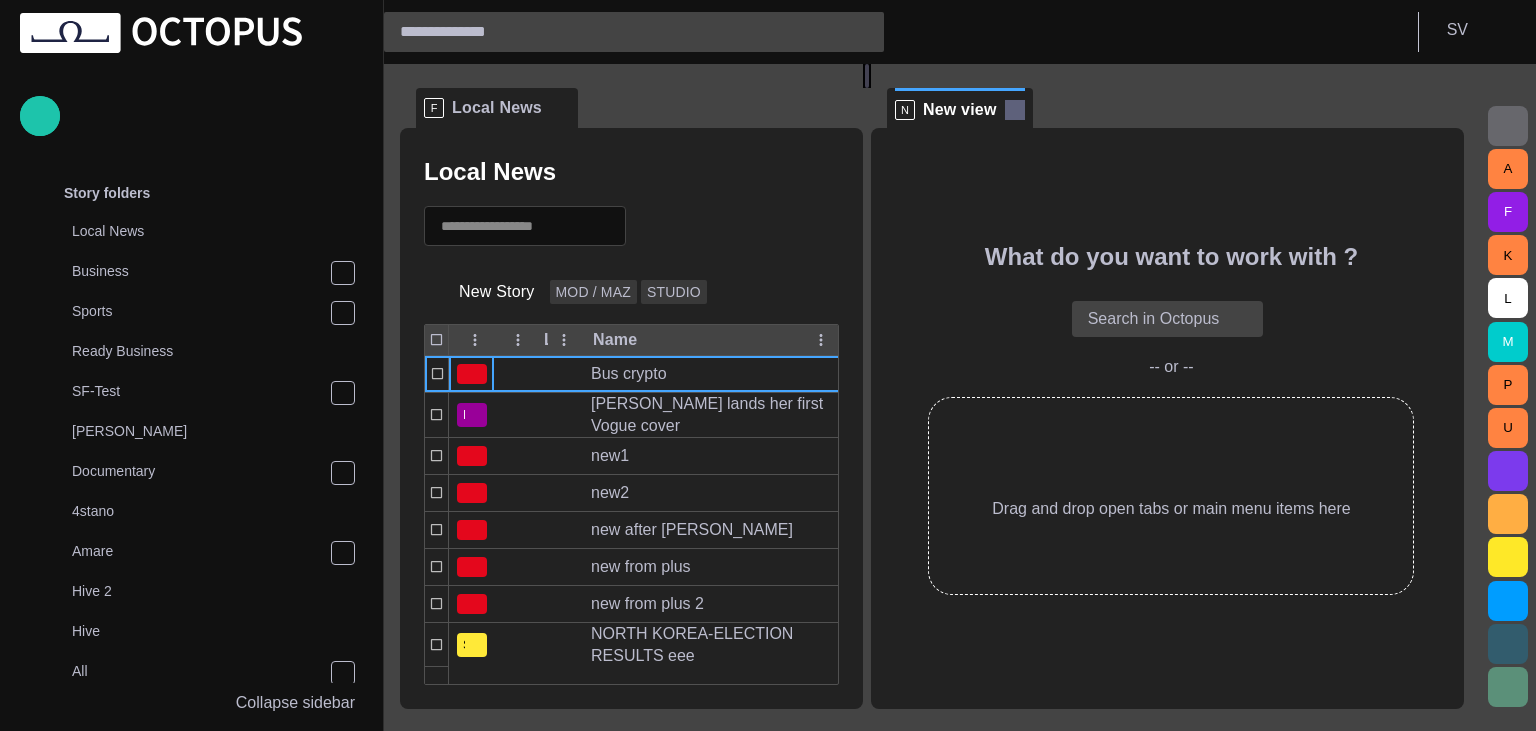 click at bounding box center [1015, 110] 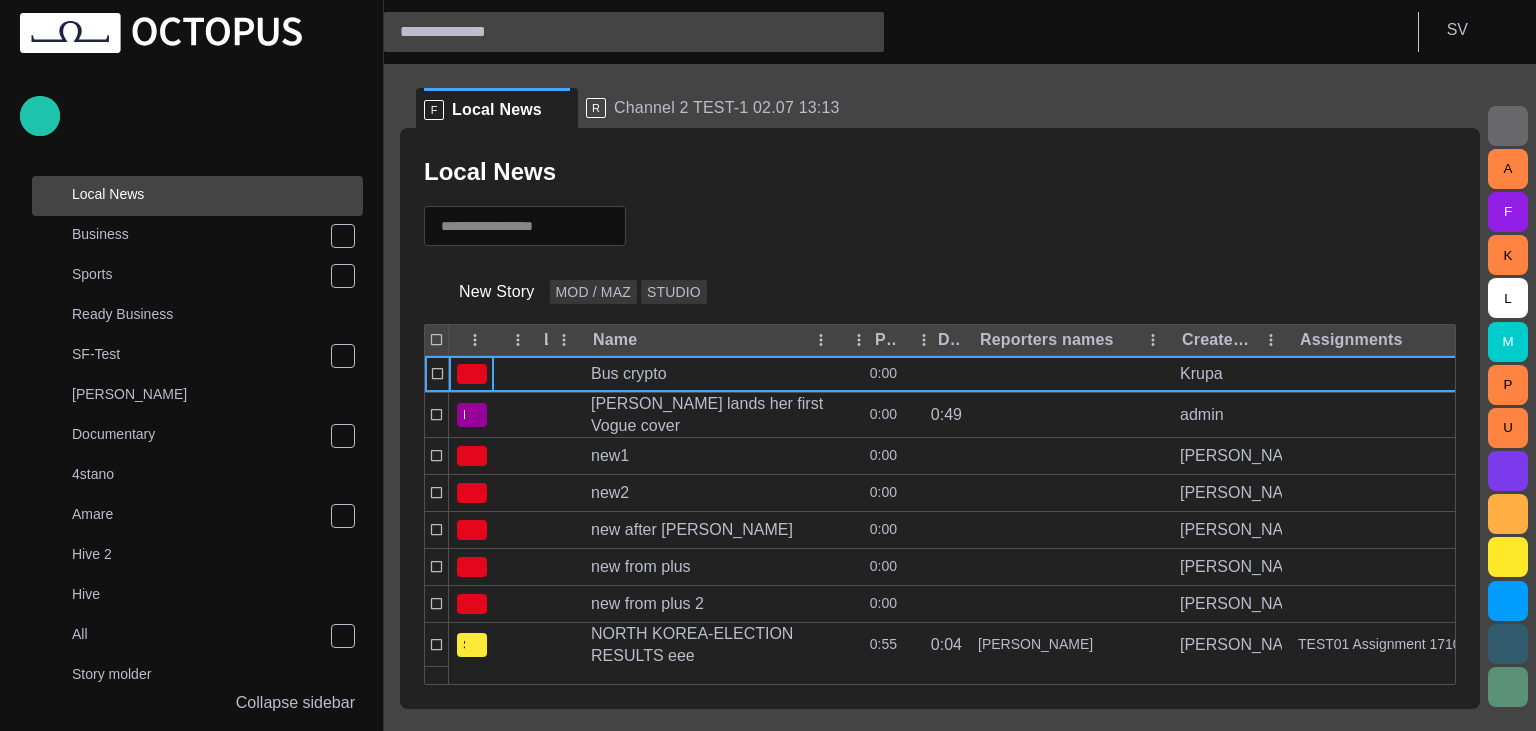 scroll, scrollTop: 120, scrollLeft: 0, axis: vertical 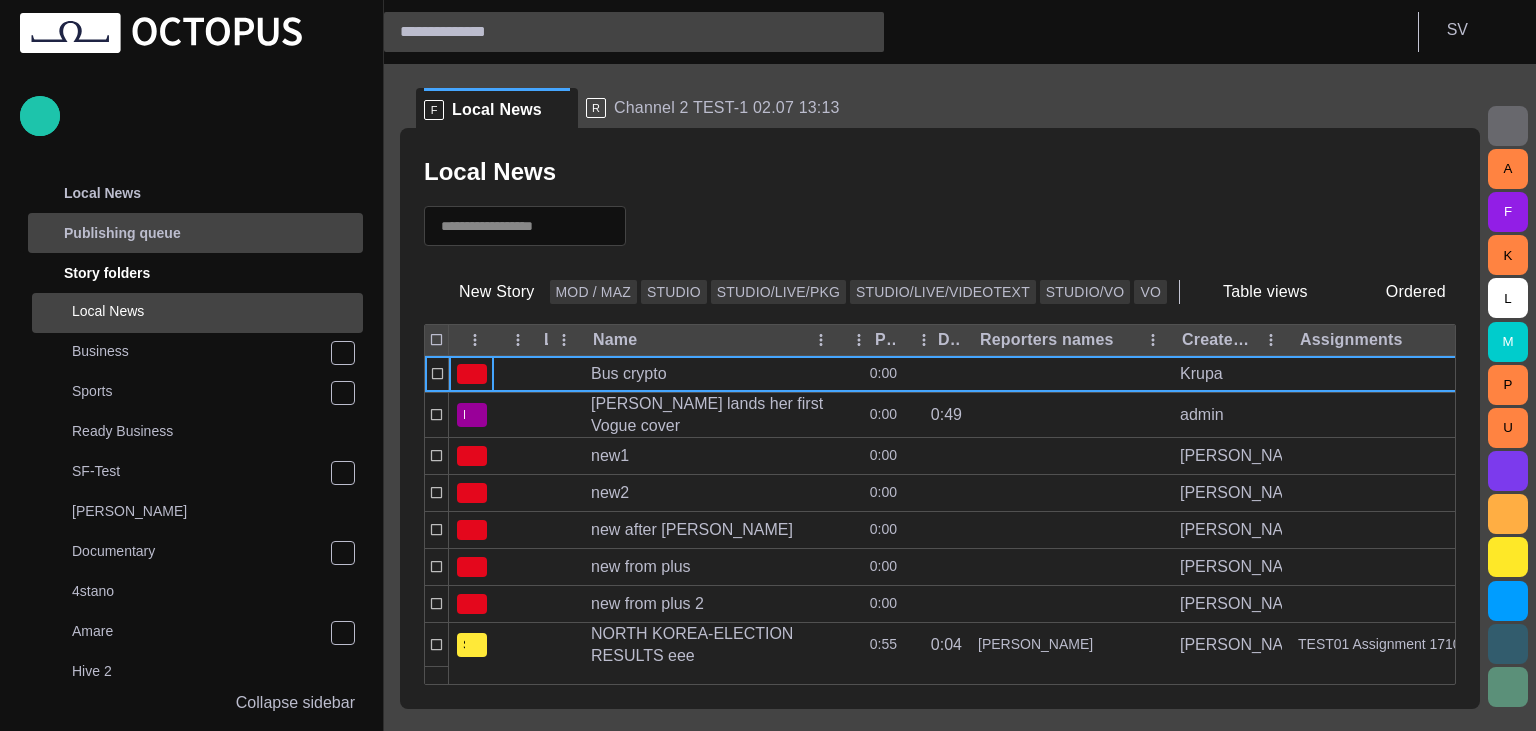 click on "Publishing queue" at bounding box center (197, 233) 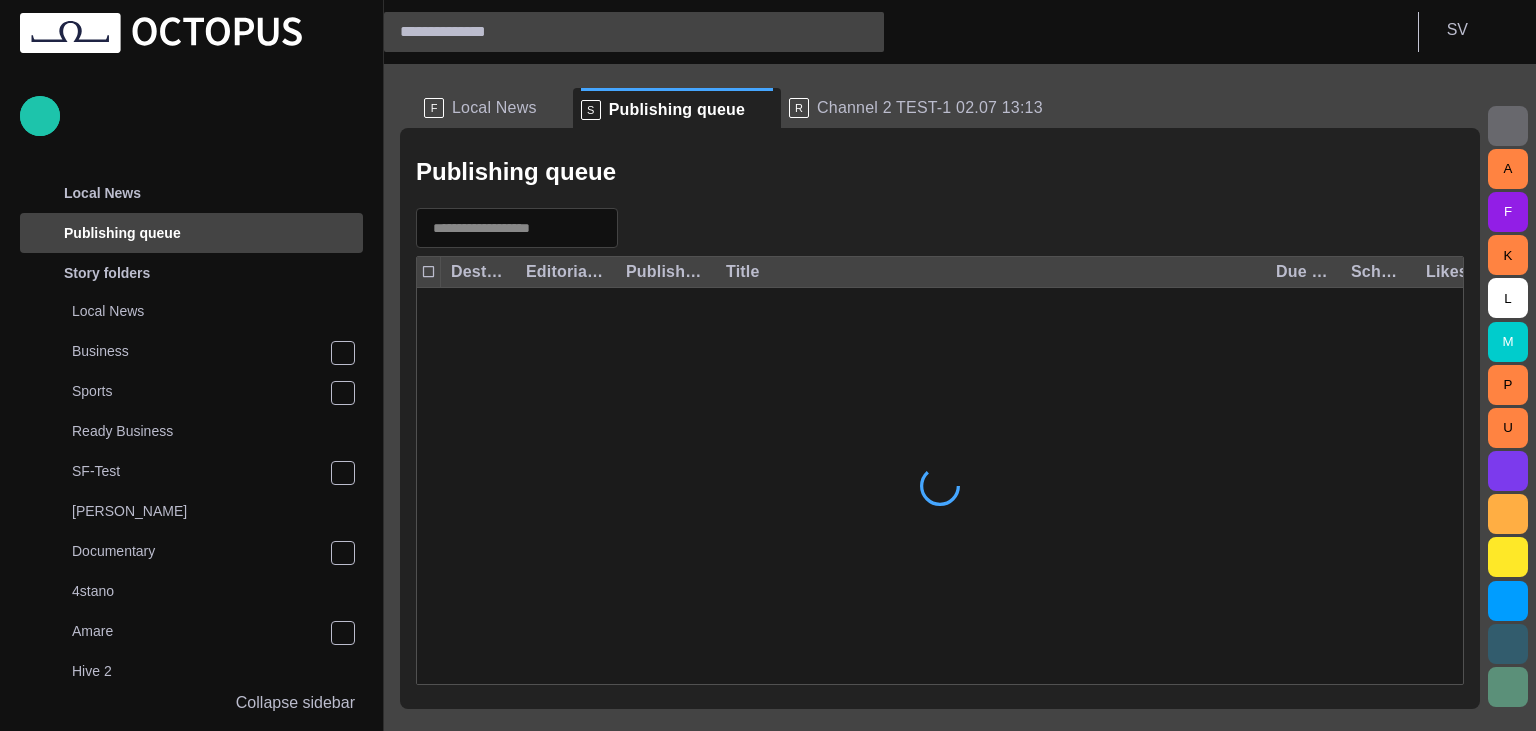 scroll, scrollTop: 39, scrollLeft: 0, axis: vertical 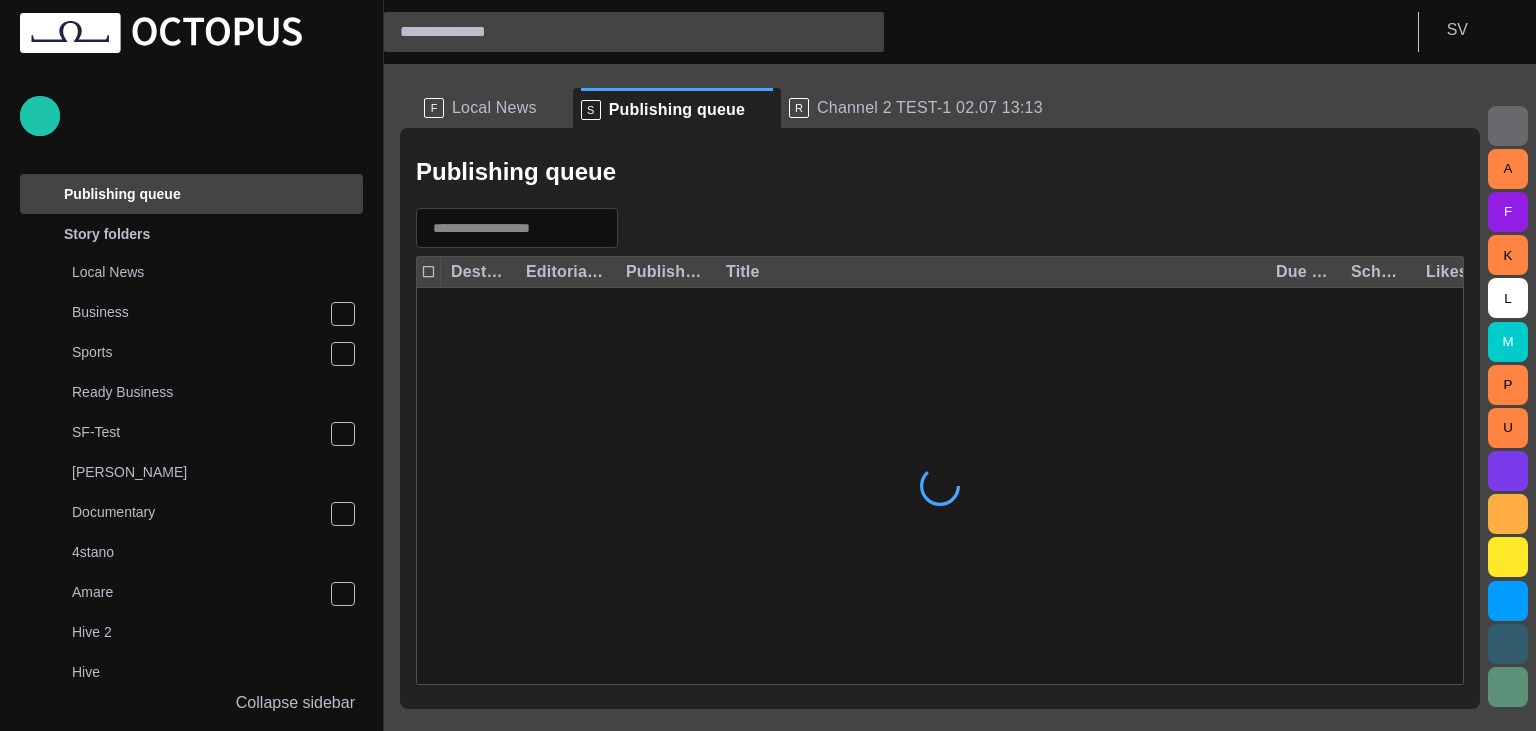 click on "R Channel 2 TEST-1 02.07 13:13" at bounding box center [916, 108] 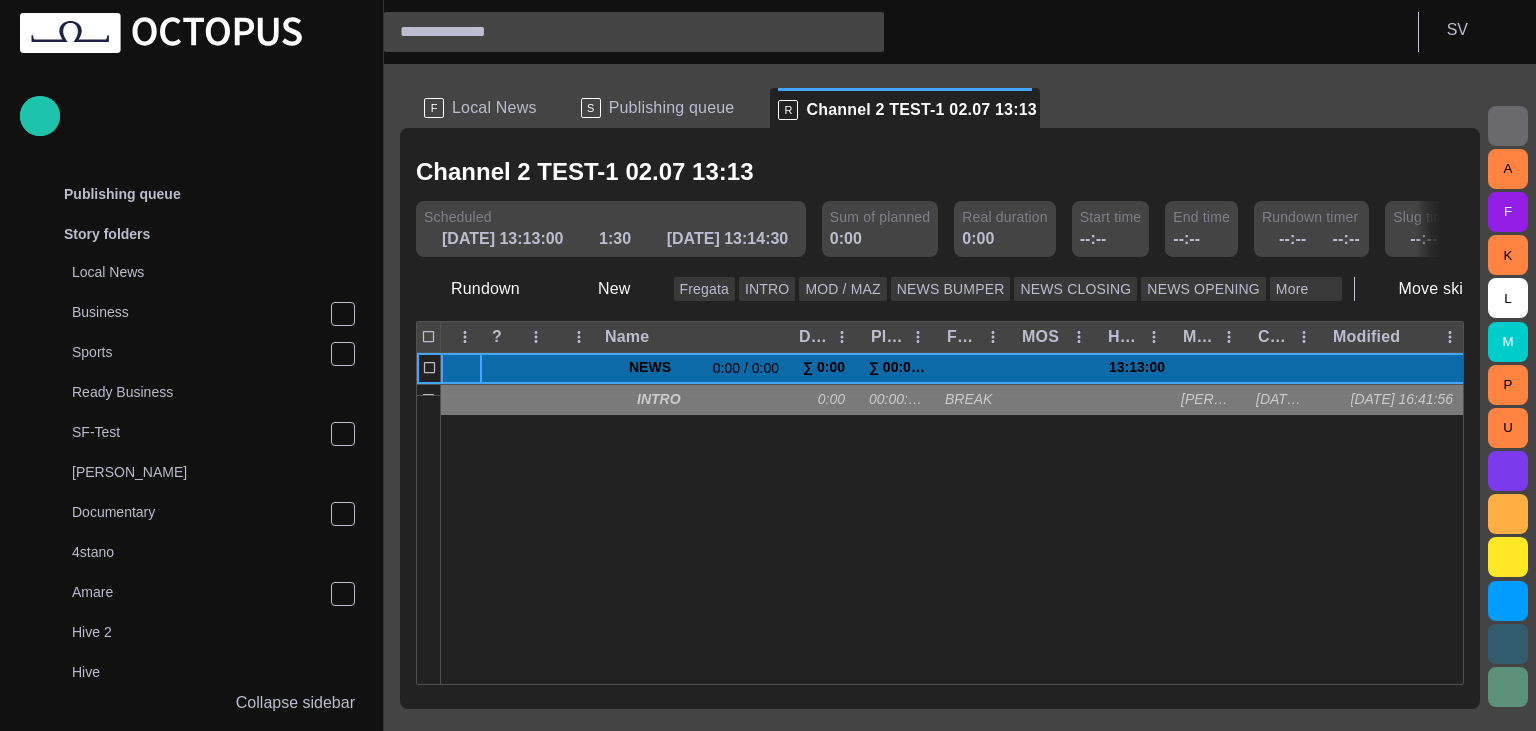 scroll, scrollTop: 920, scrollLeft: 0, axis: vertical 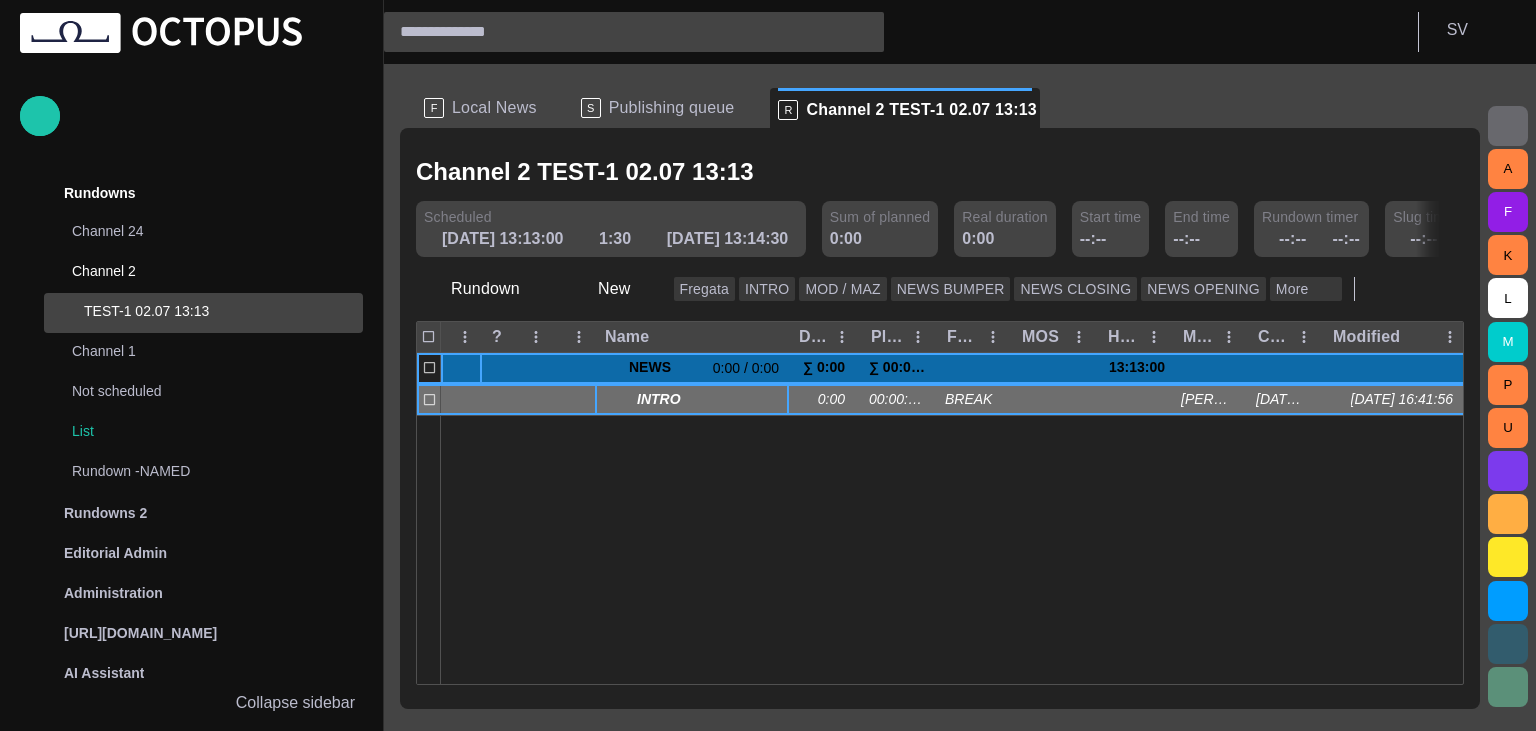 click on "INTRO" at bounding box center [709, 399] 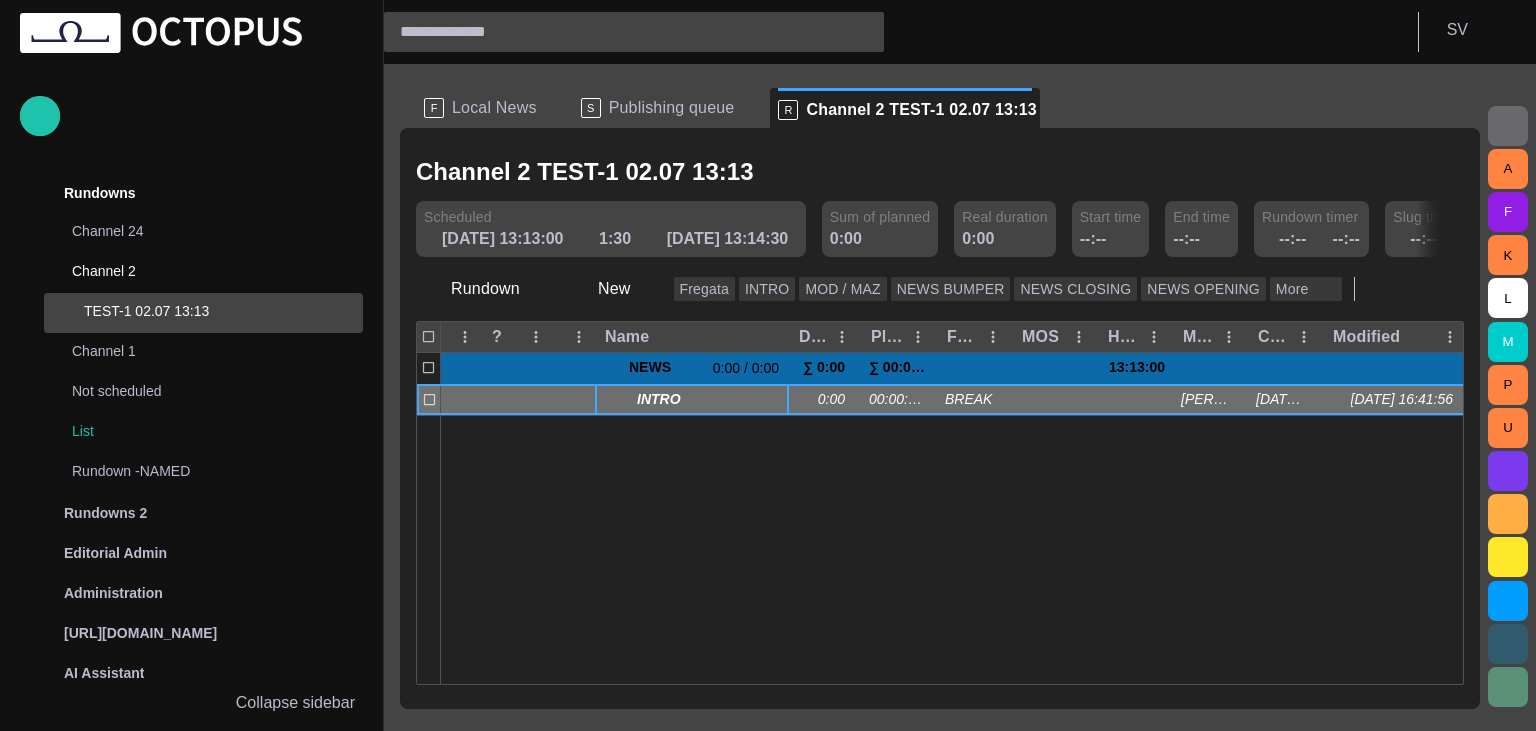 click on "INTRO" at bounding box center (709, 399) 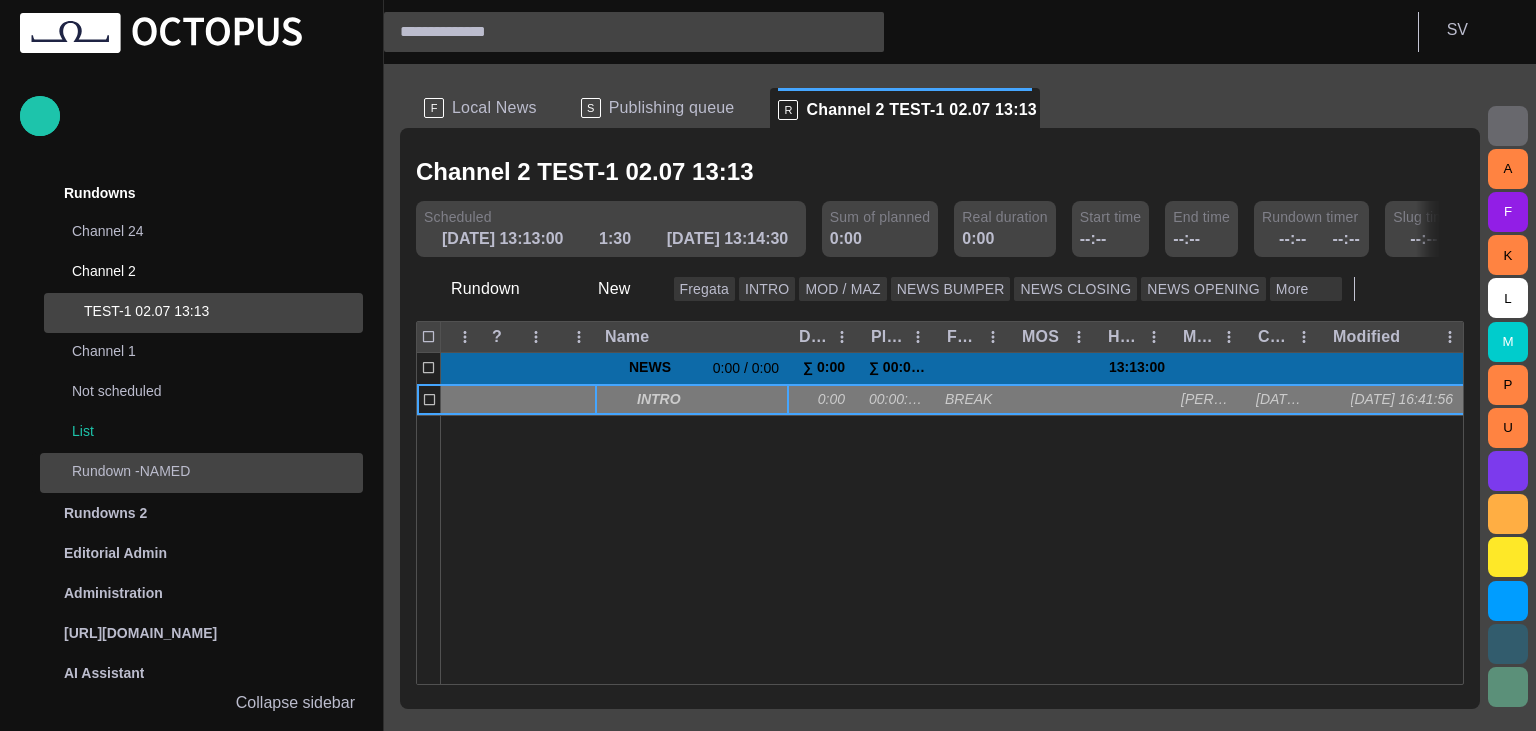 click on "Rundown -NAMED" at bounding box center (197, 471) 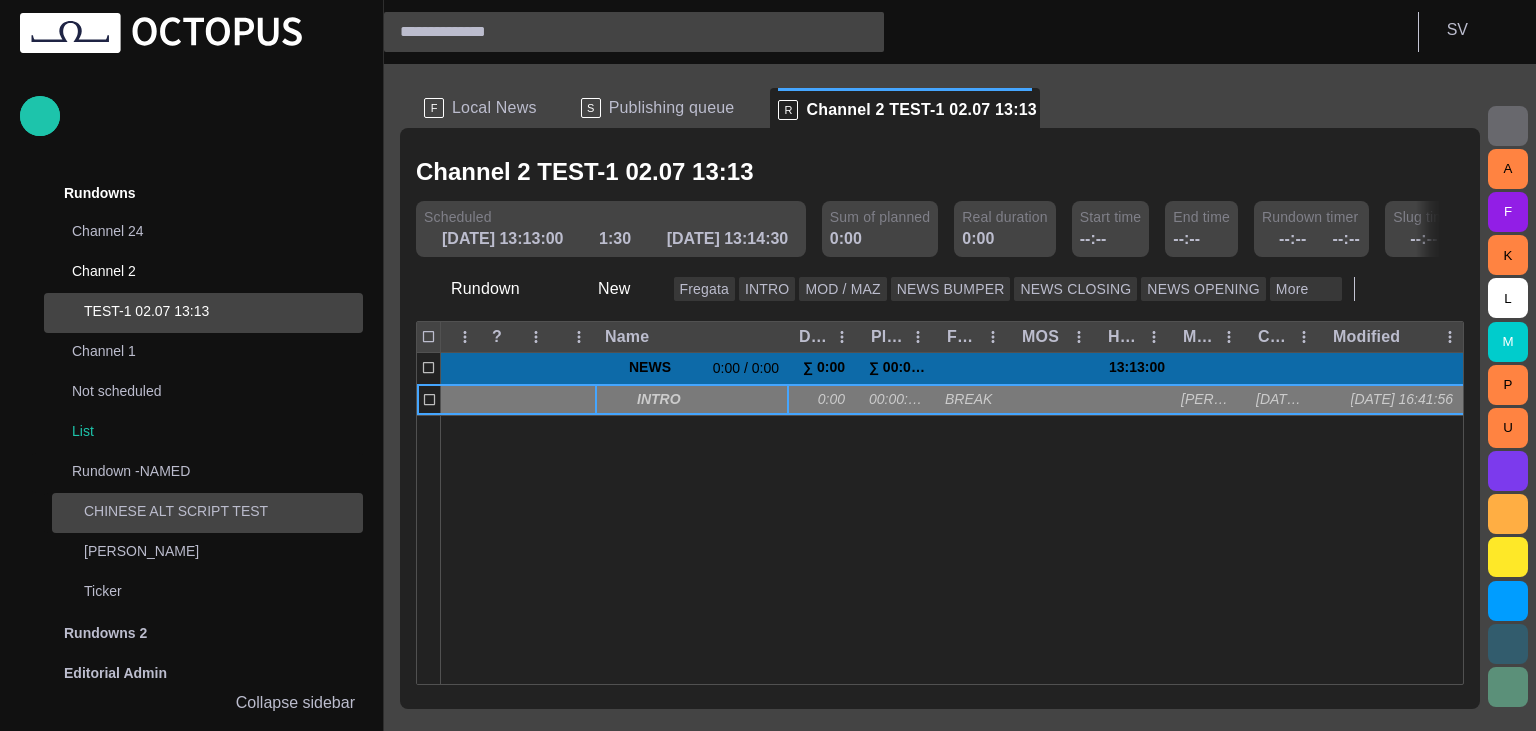 click on "CHINESE ALT SCRIPT TEST" at bounding box center [209, 511] 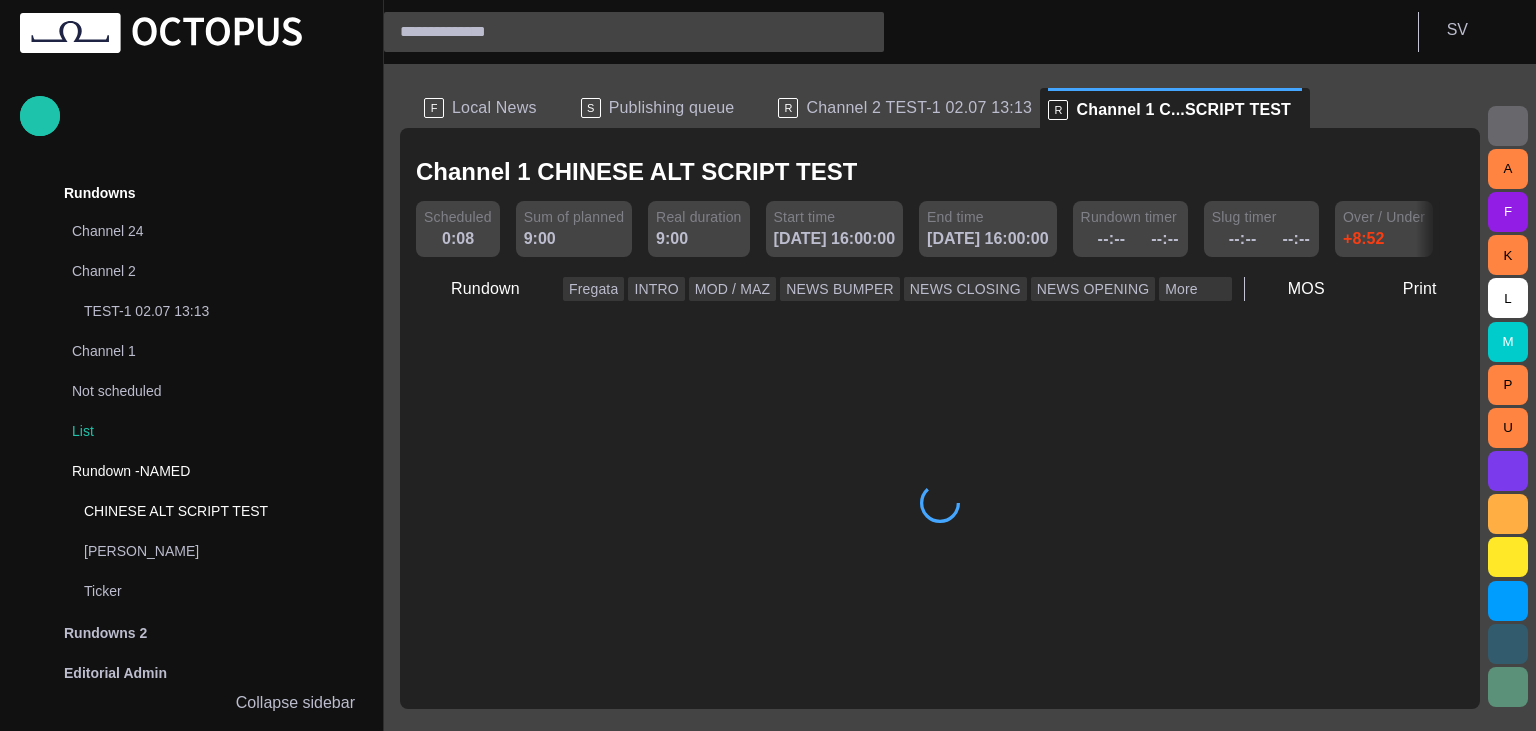 scroll, scrollTop: 1090, scrollLeft: 0, axis: vertical 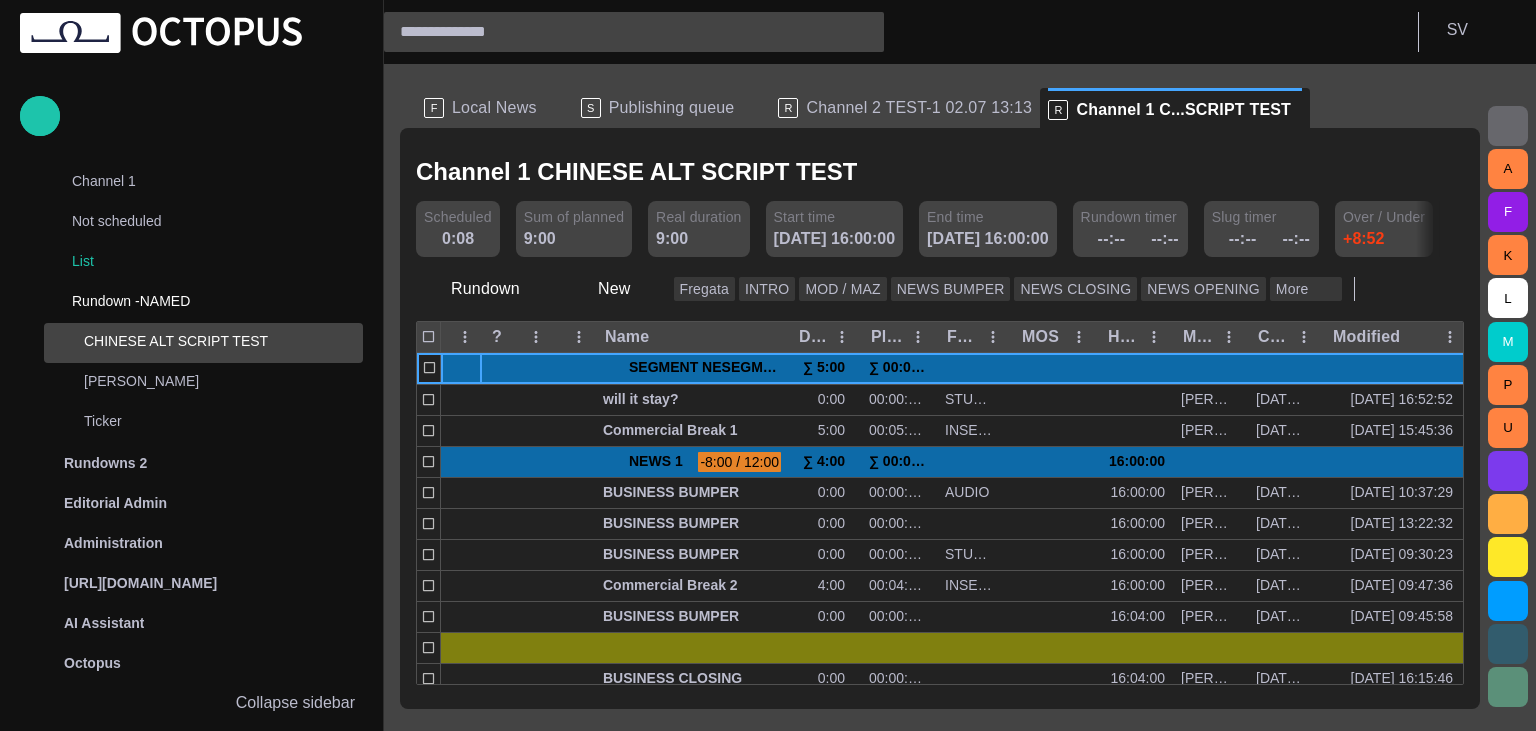 click on "Publishing queue" at bounding box center (672, 108) 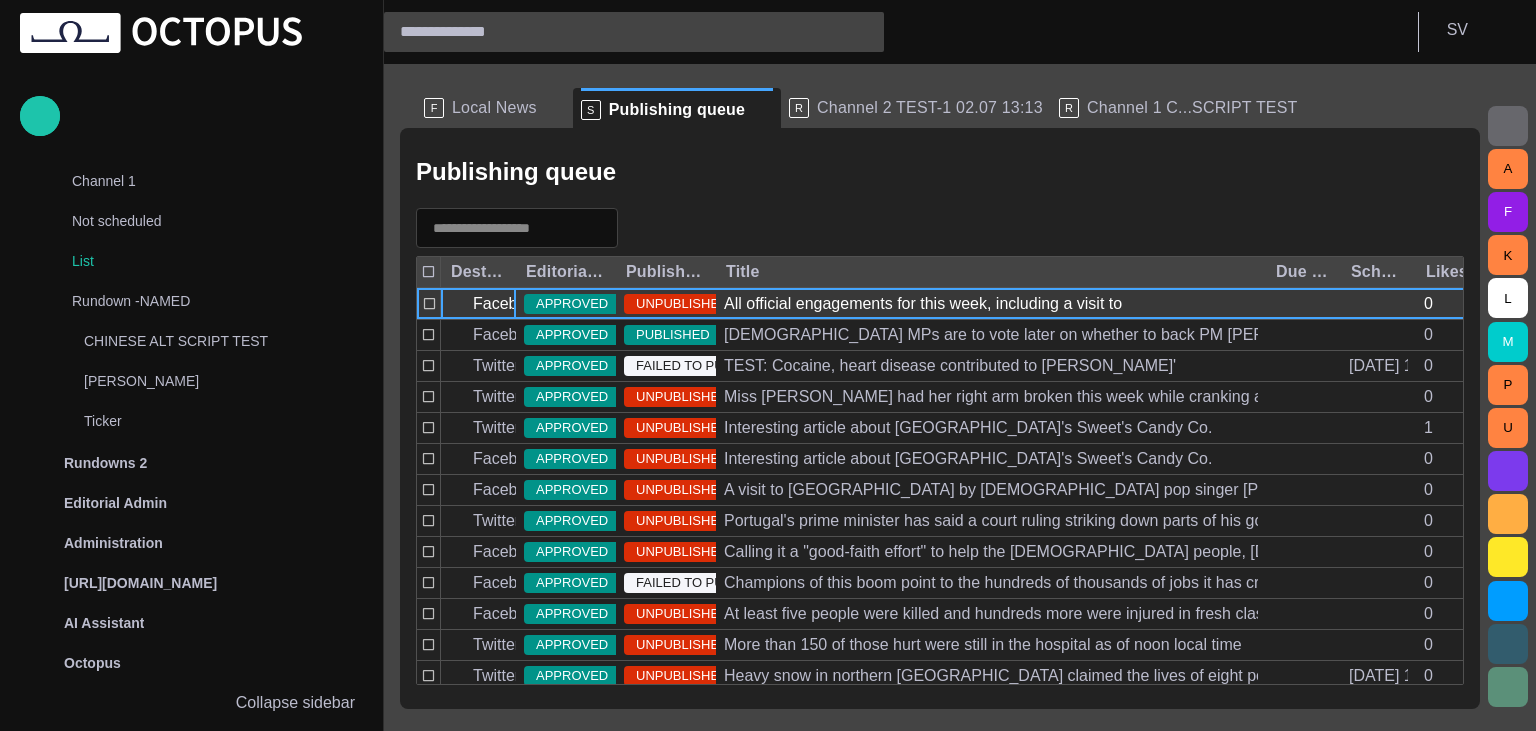 scroll, scrollTop: 40, scrollLeft: 0, axis: vertical 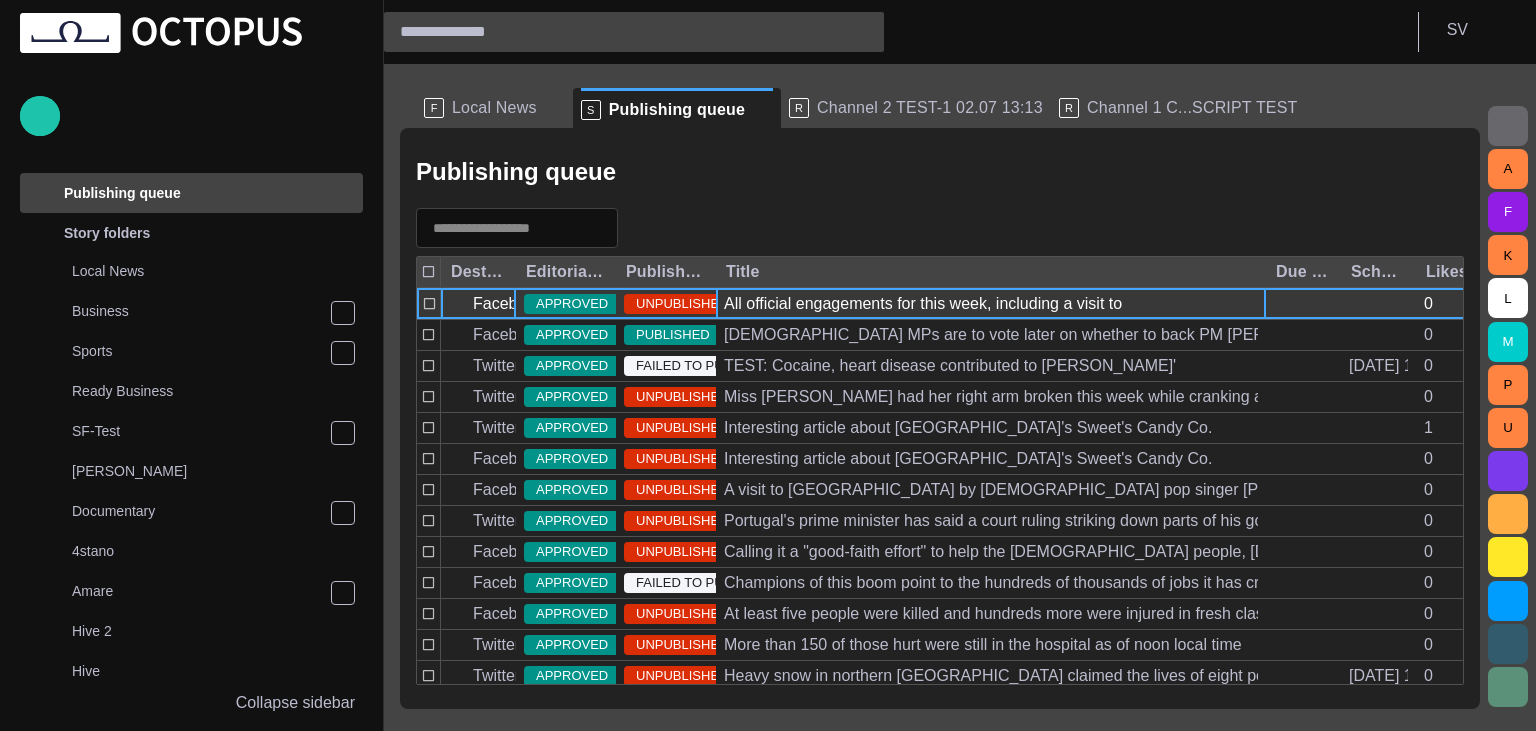 click on "All official engagements for this week, including a visit to" at bounding box center [923, 304] 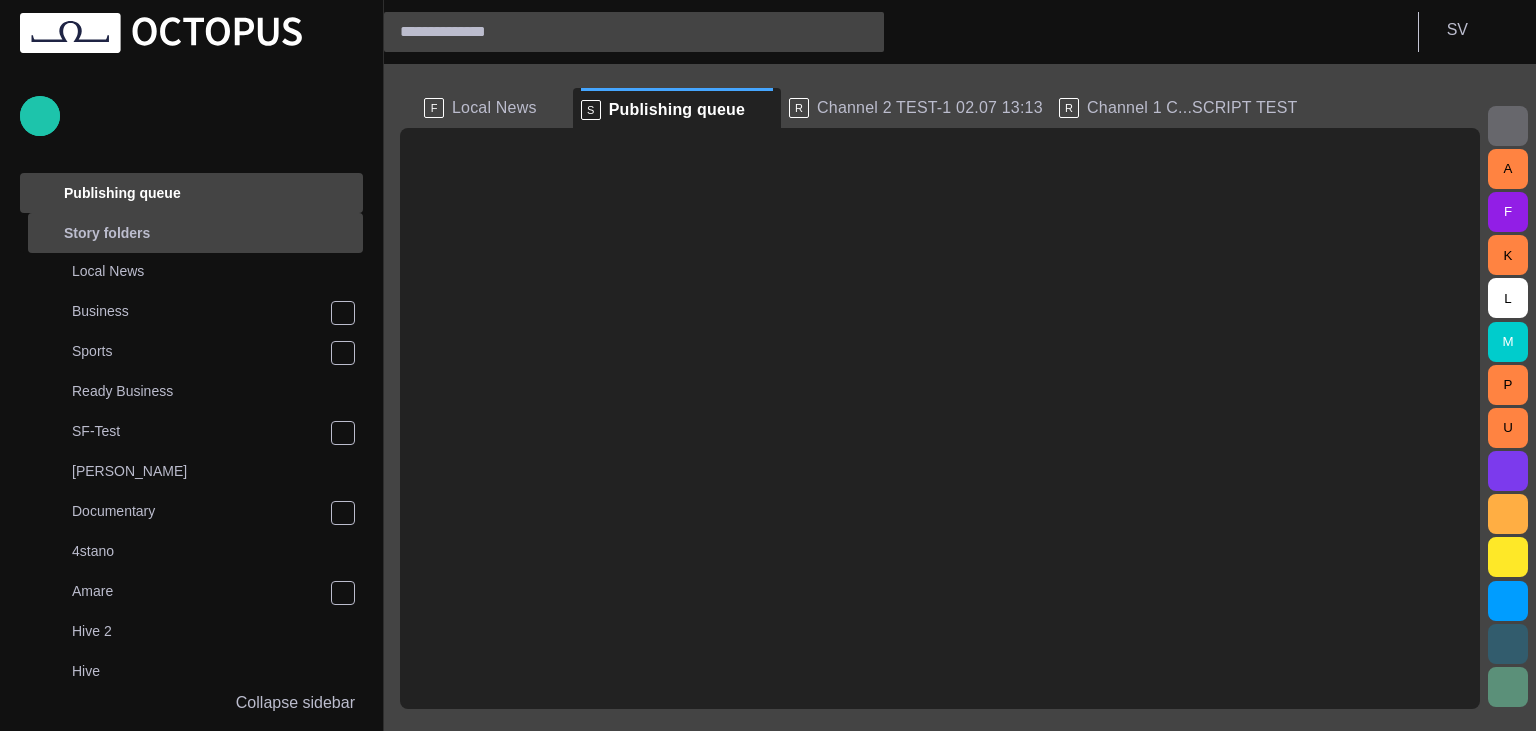 drag, startPoint x: 738, startPoint y: 109, endPoint x: 51, endPoint y: 206, distance: 693.8141 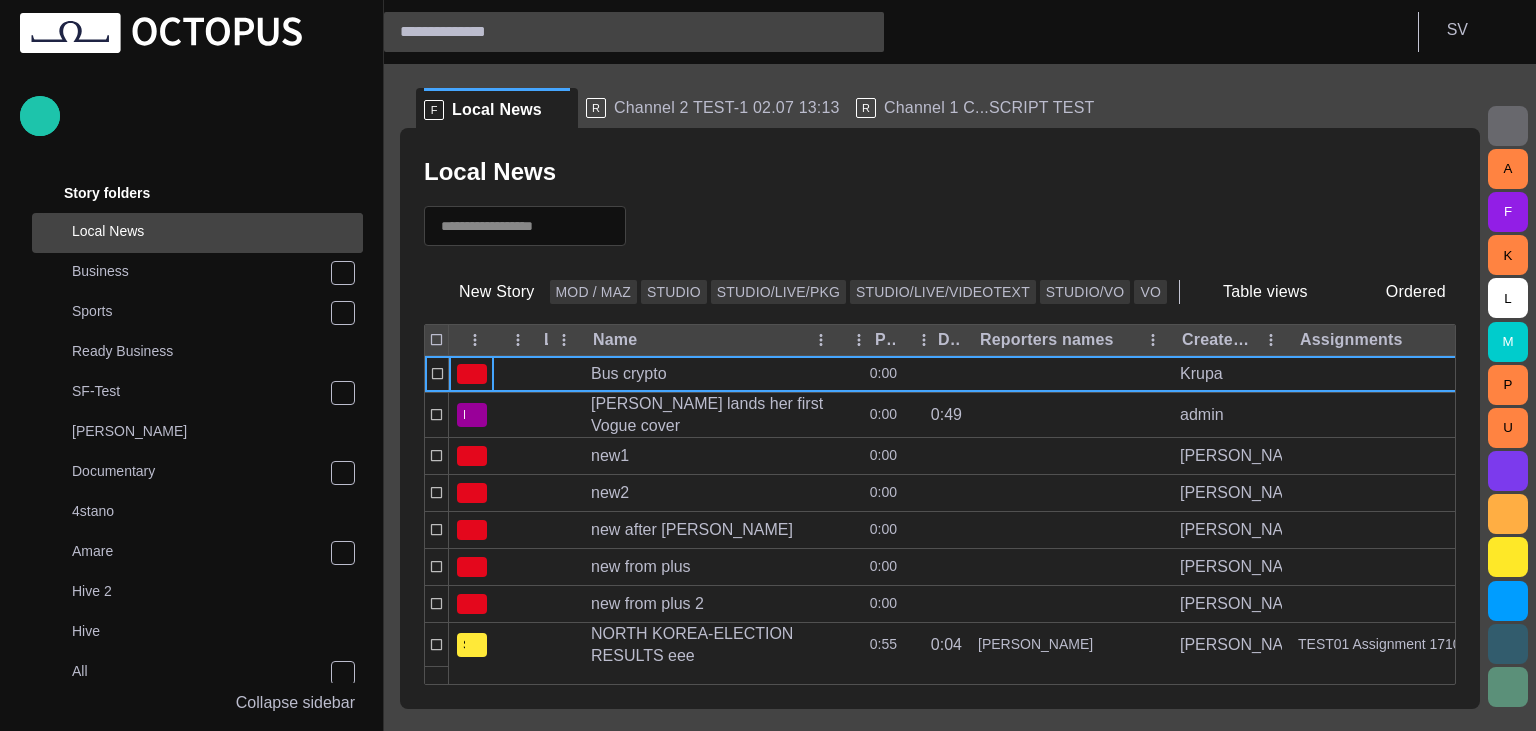scroll, scrollTop: 0, scrollLeft: 0, axis: both 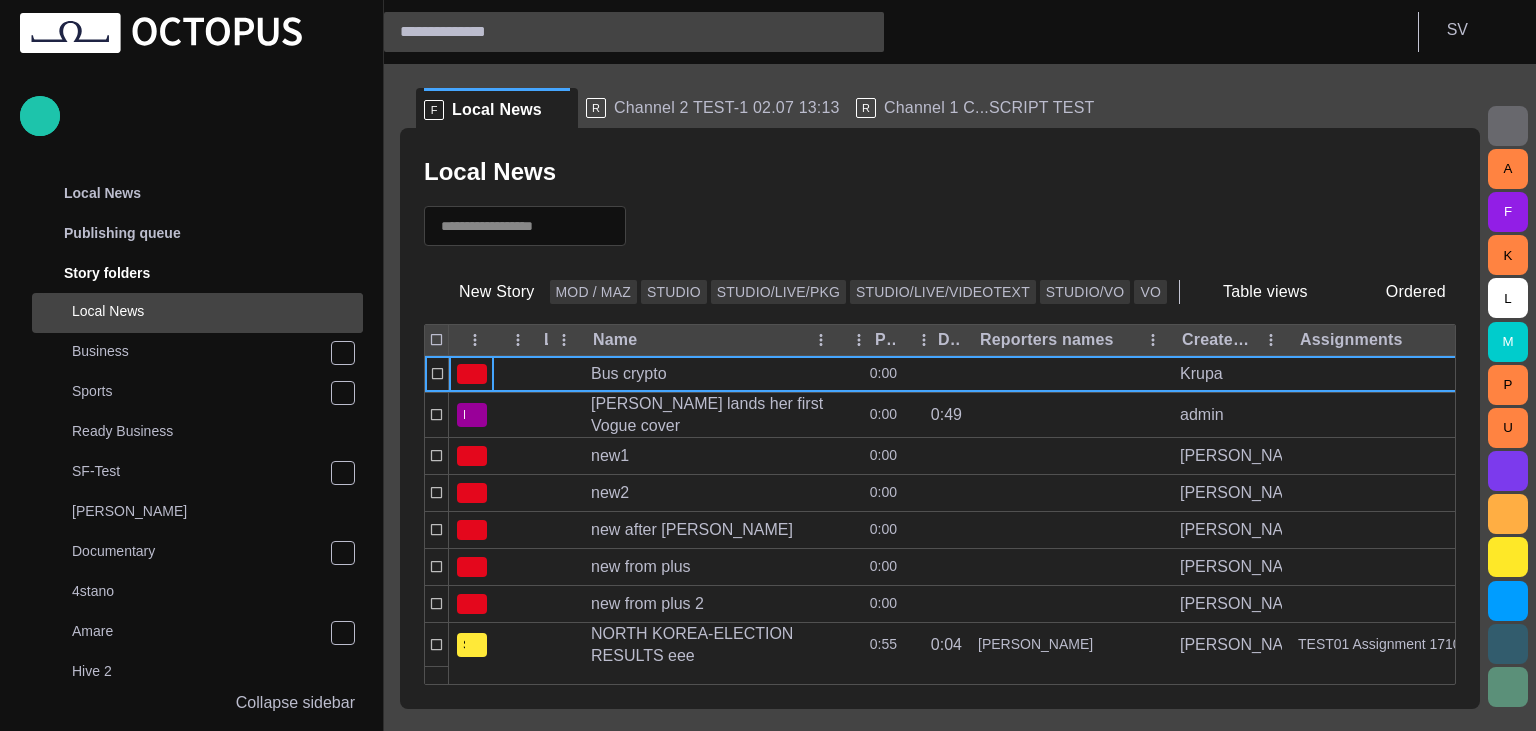 click on "Publishing queue" at bounding box center (197, 233) 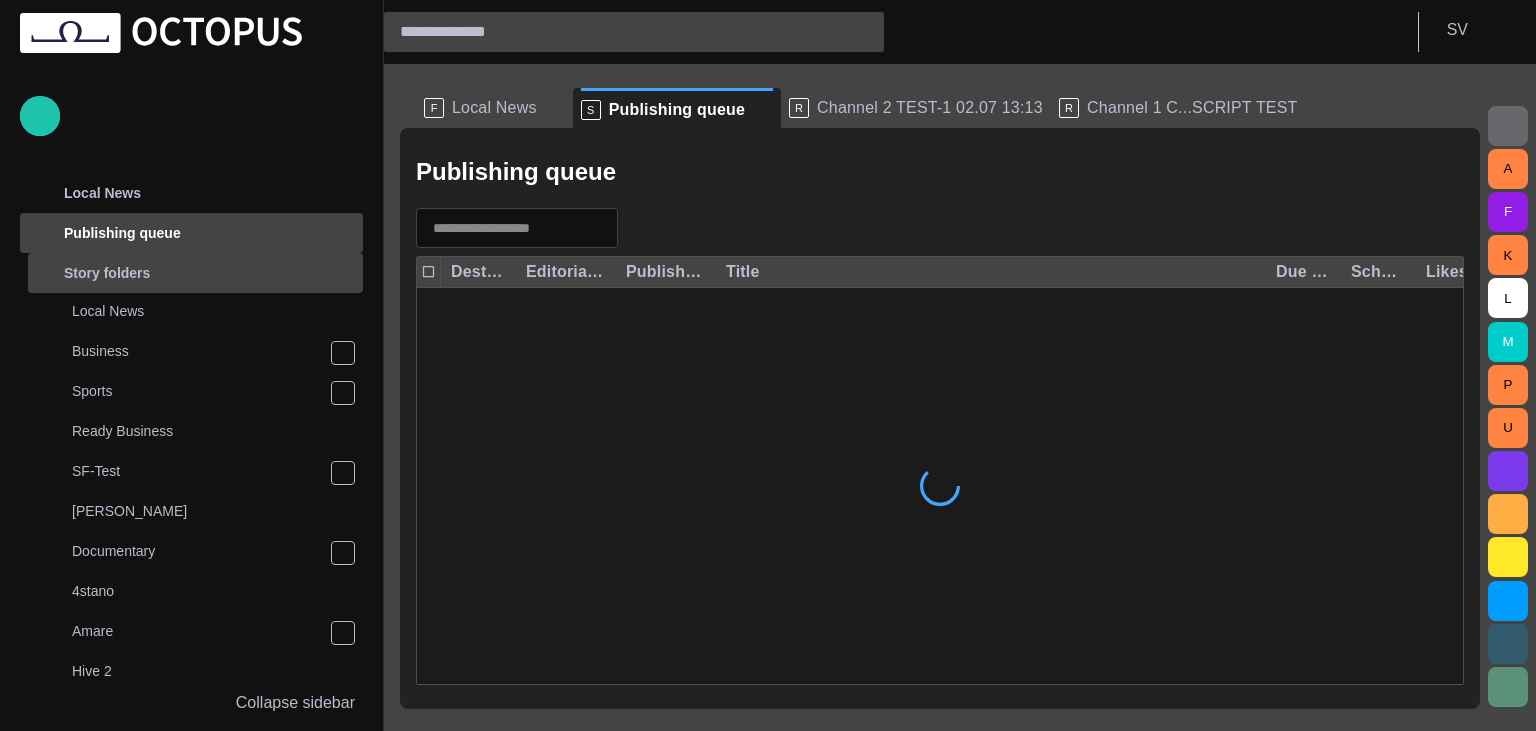 scroll, scrollTop: 40, scrollLeft: 0, axis: vertical 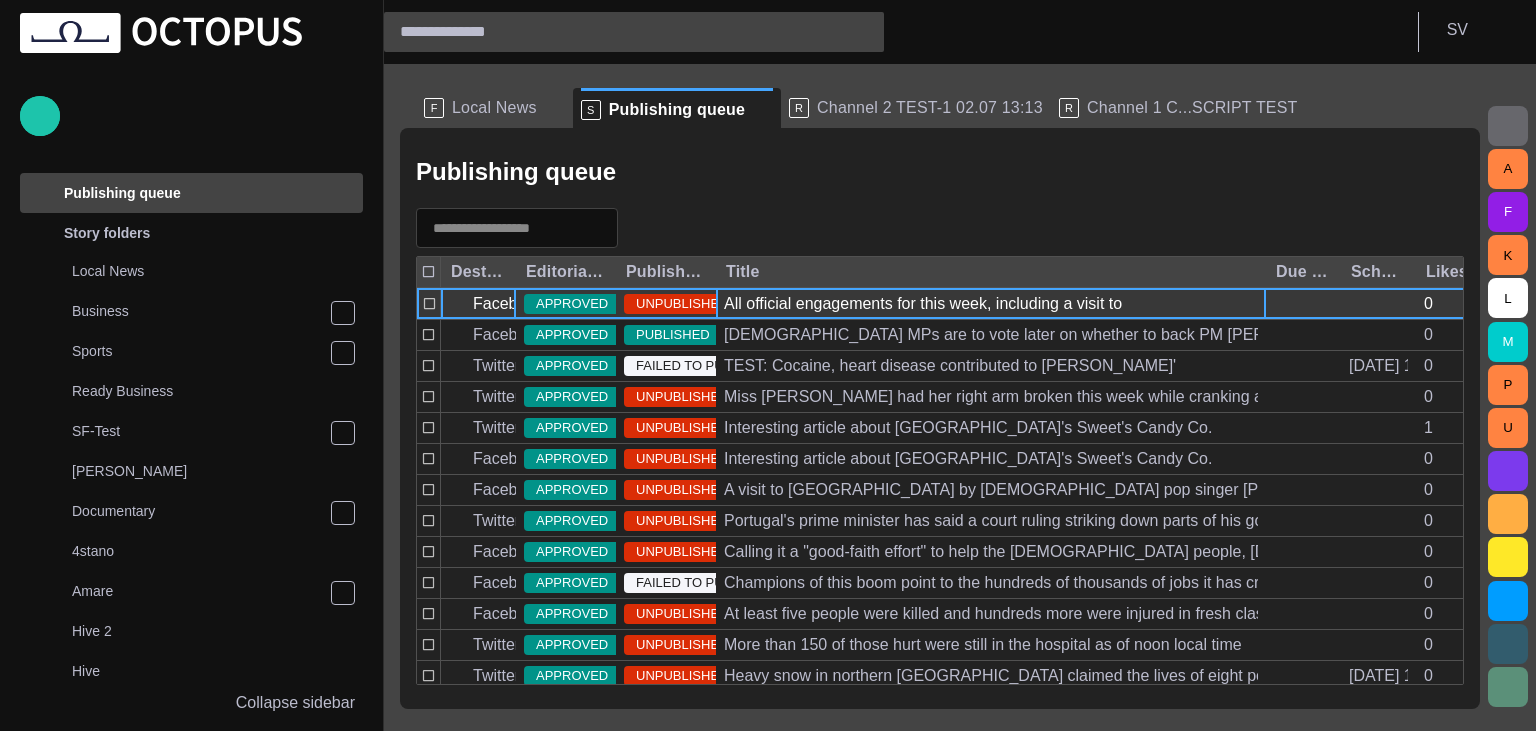 click on "All official engagements for this week, including a visit to" at bounding box center (923, 304) 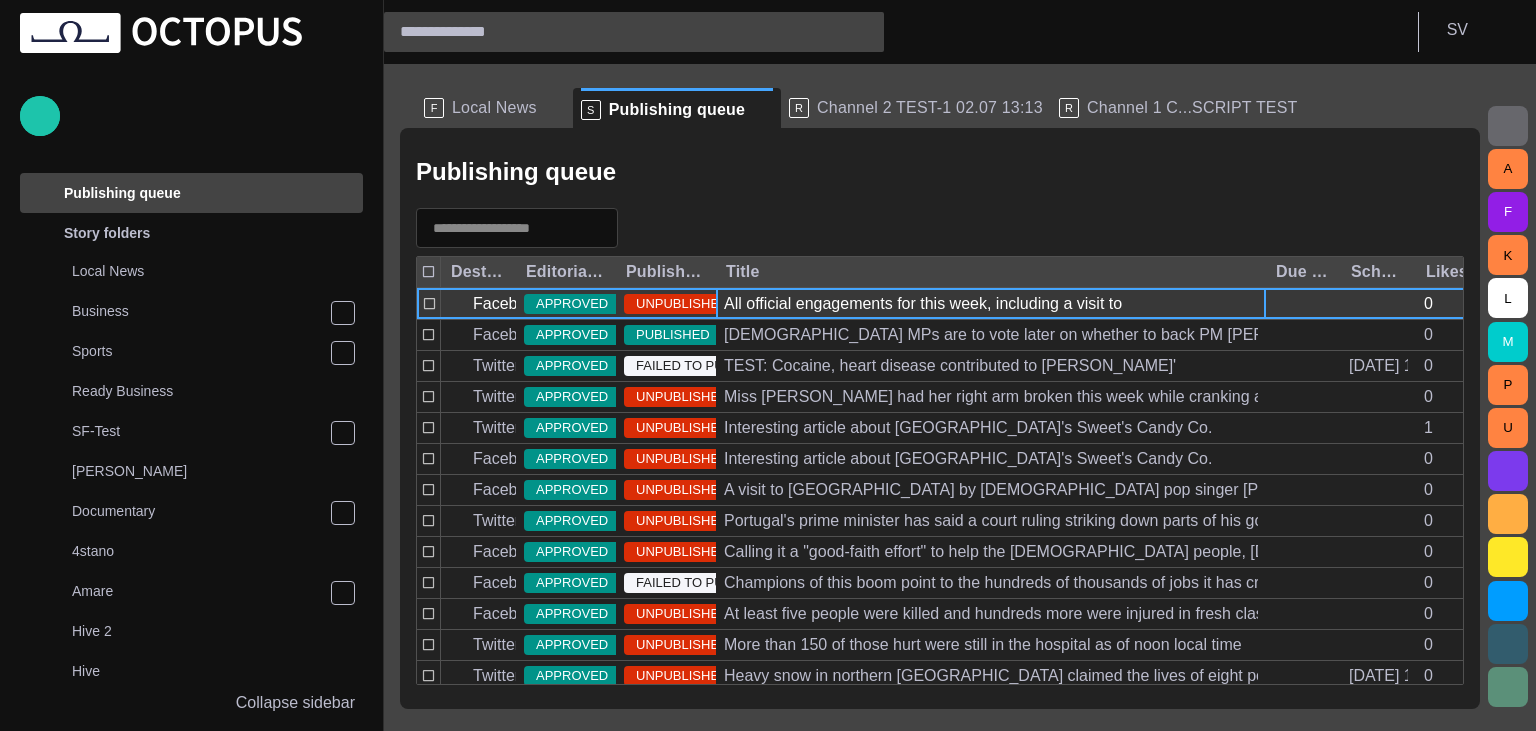 click on "All official engagements for this week, including a visit to" at bounding box center [923, 304] 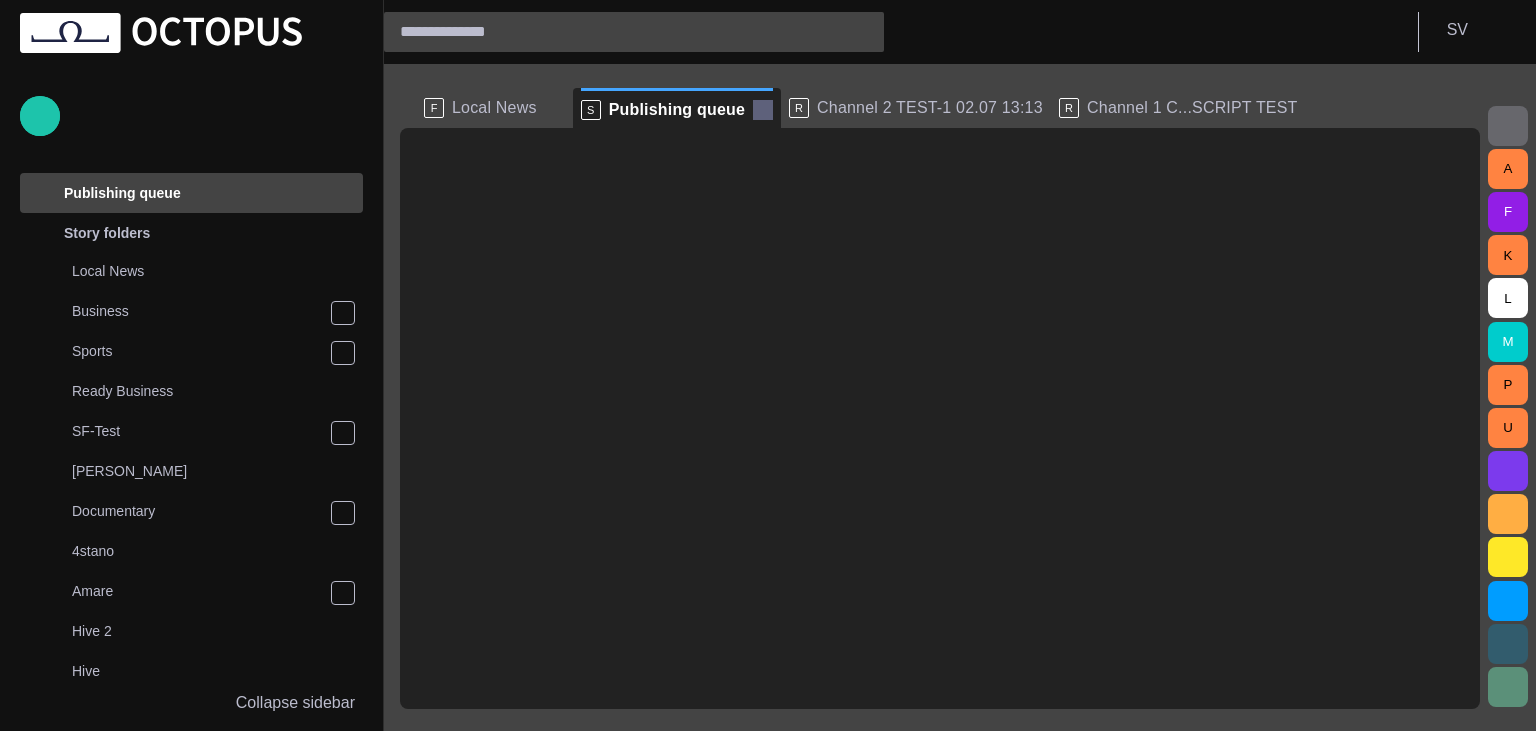 click at bounding box center (763, 110) 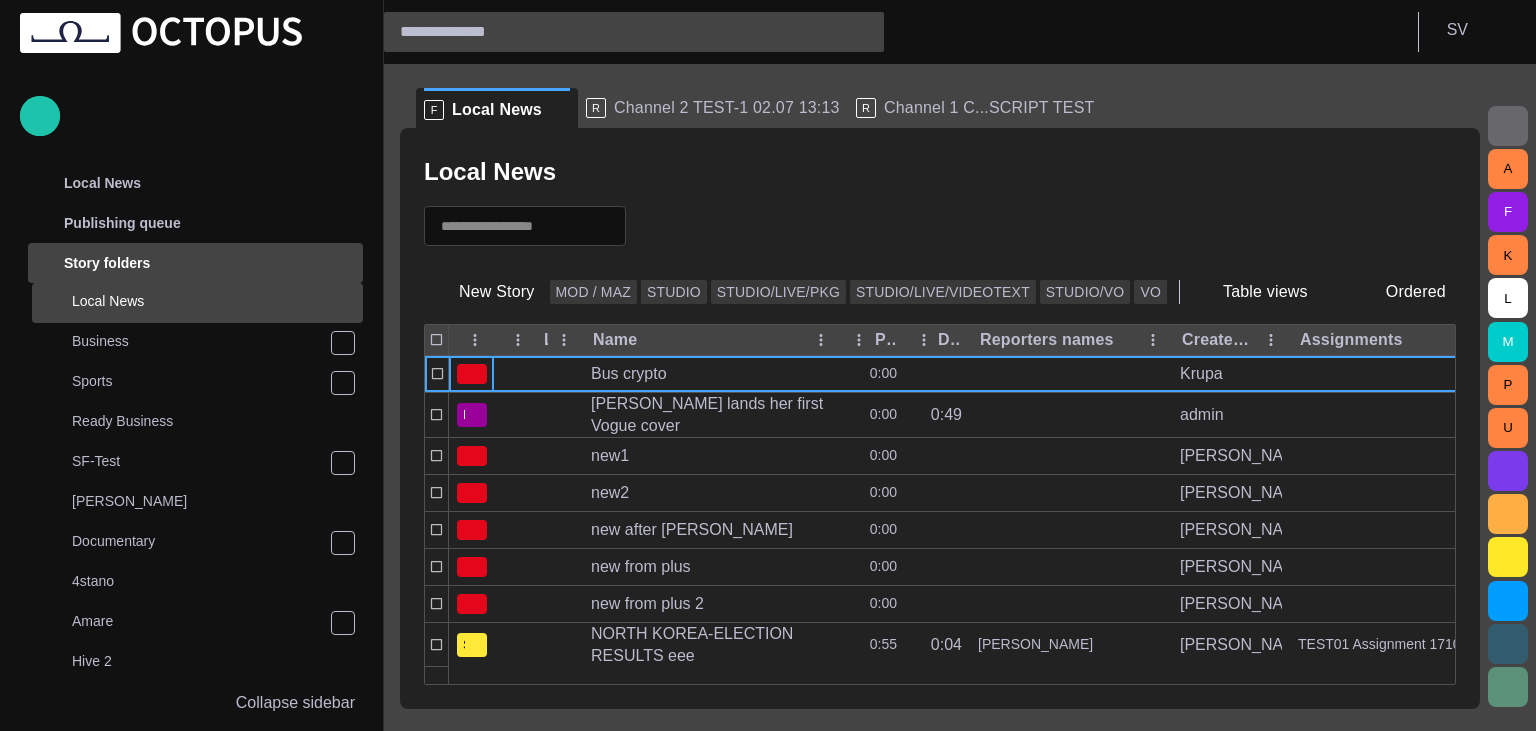 scroll, scrollTop: 0, scrollLeft: 0, axis: both 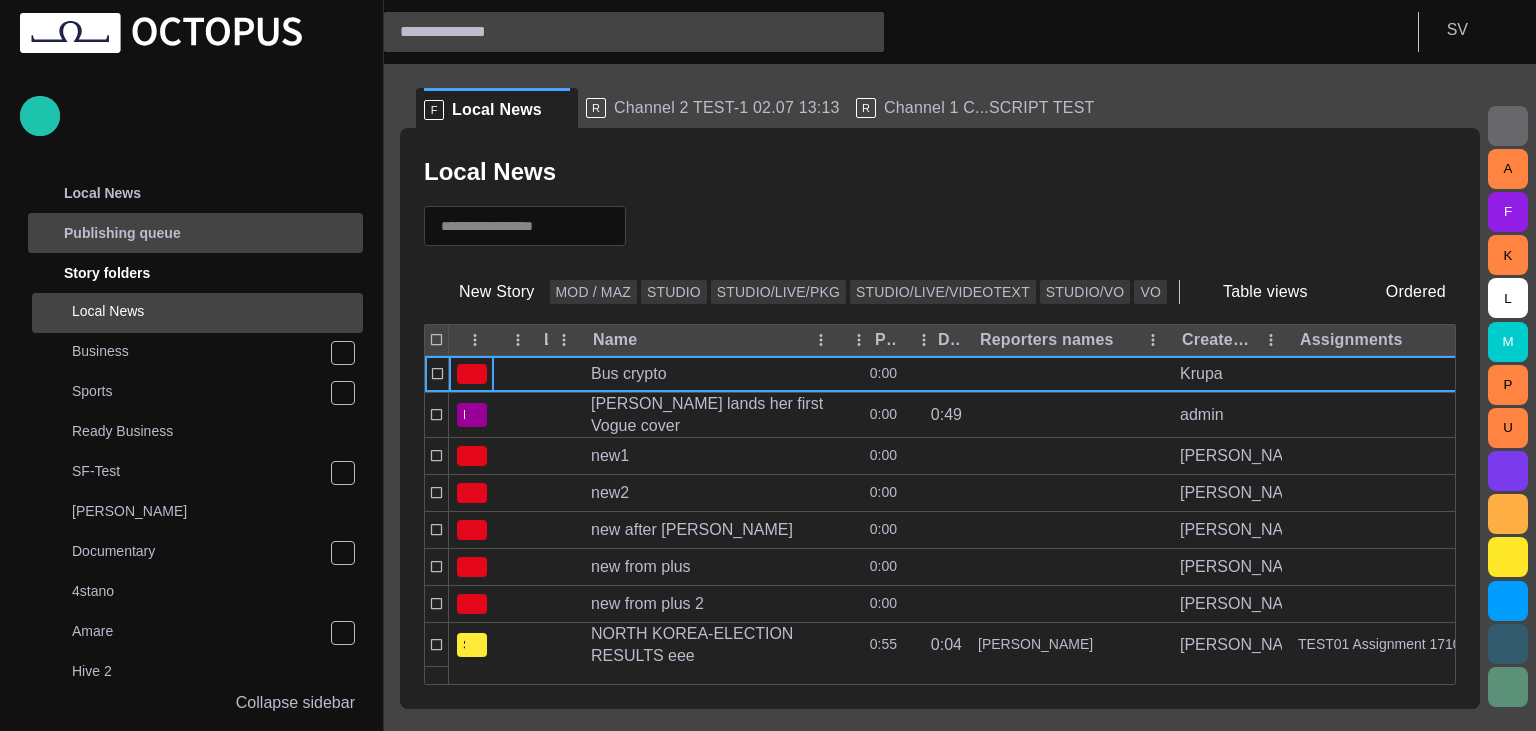 click on "Publishing queue" at bounding box center (122, 233) 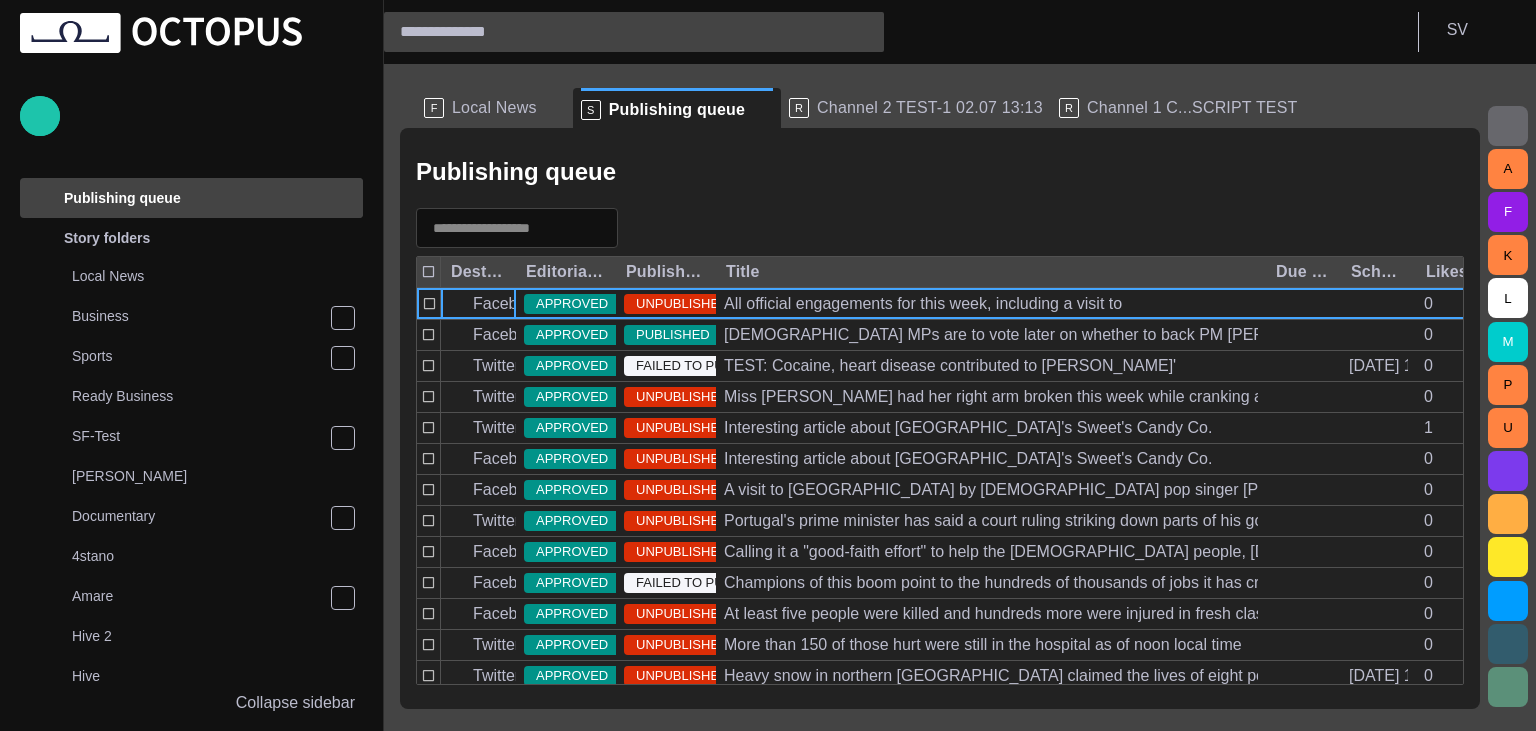 scroll, scrollTop: 40, scrollLeft: 0, axis: vertical 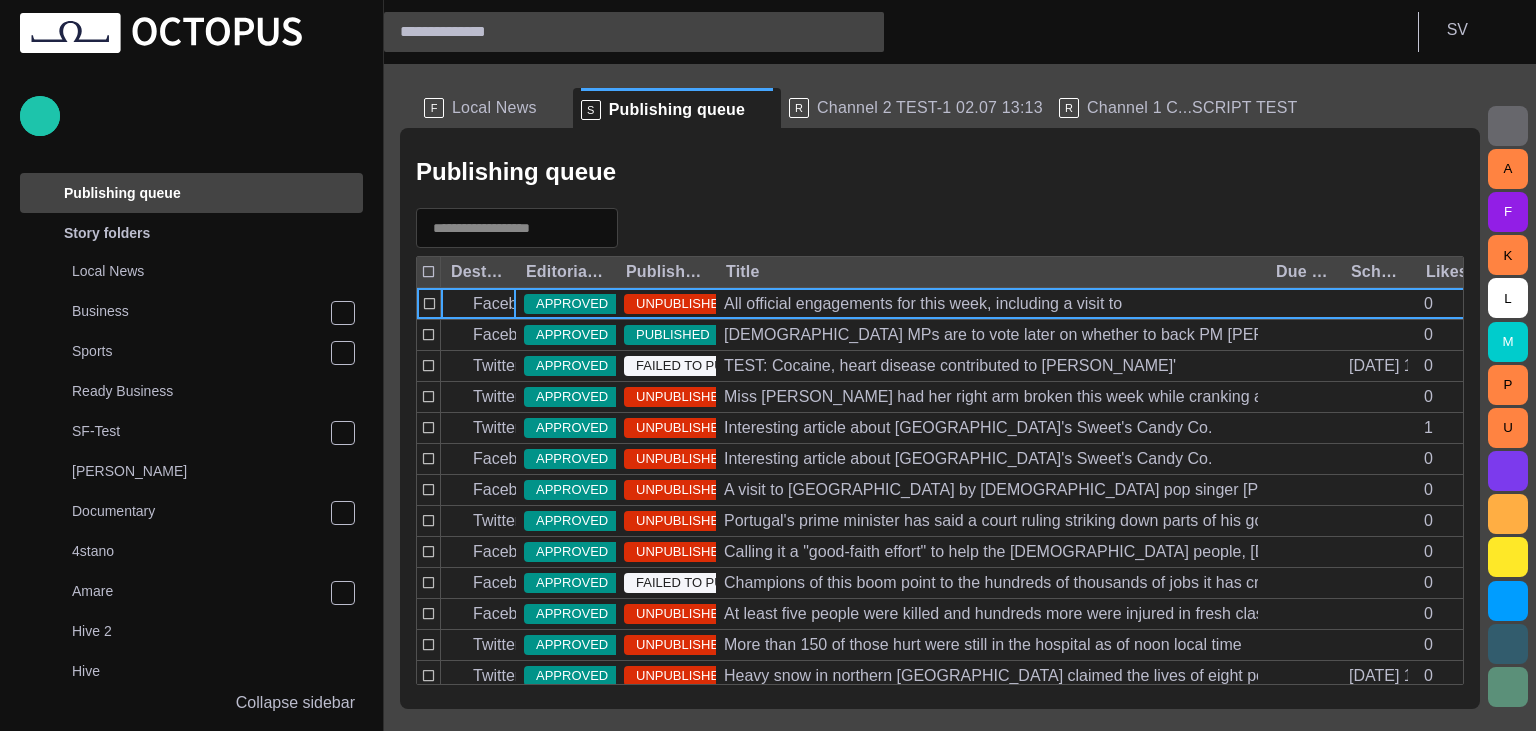 click on "Publishing queue" at bounding box center (940, 172) 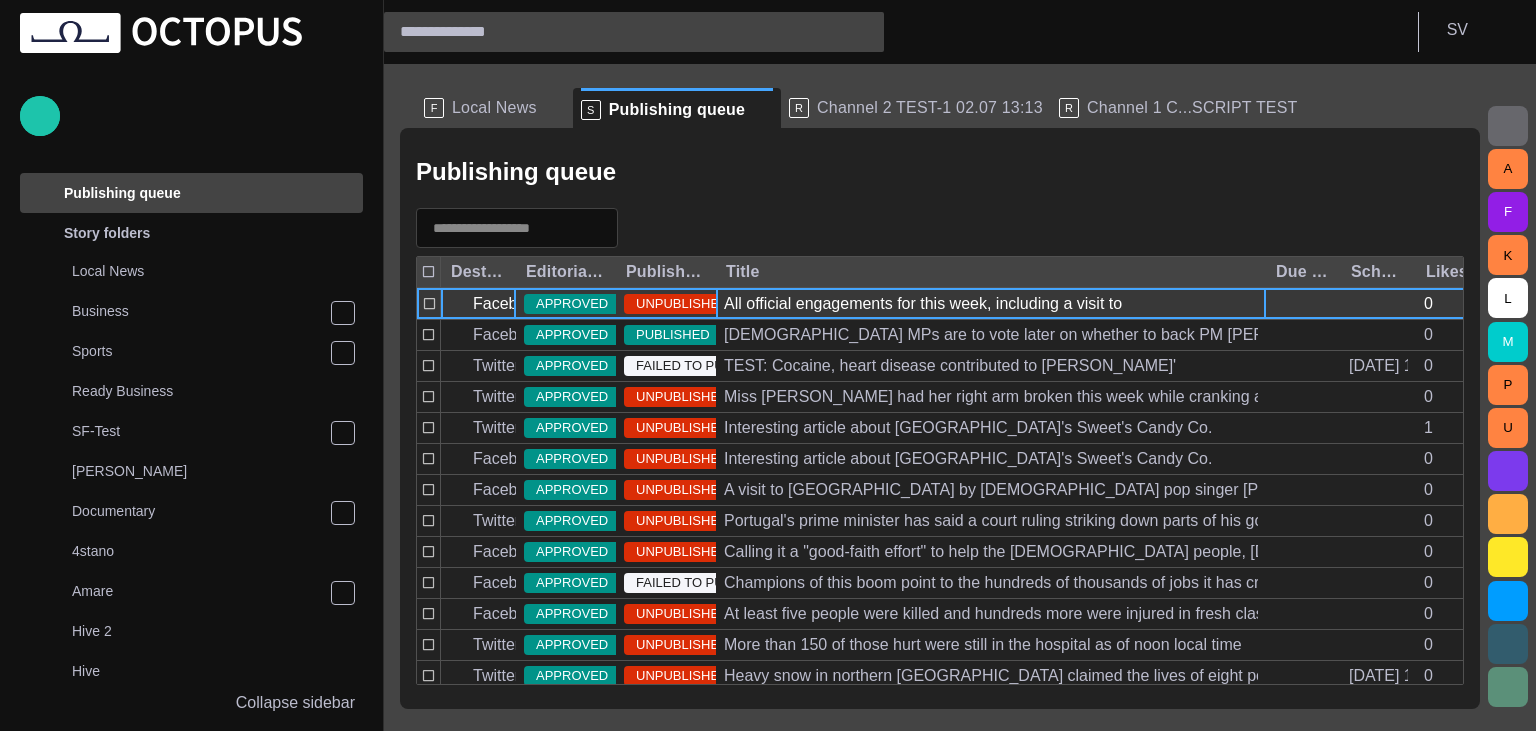 click on "All official engagements for this week, including a visit to" at bounding box center (923, 304) 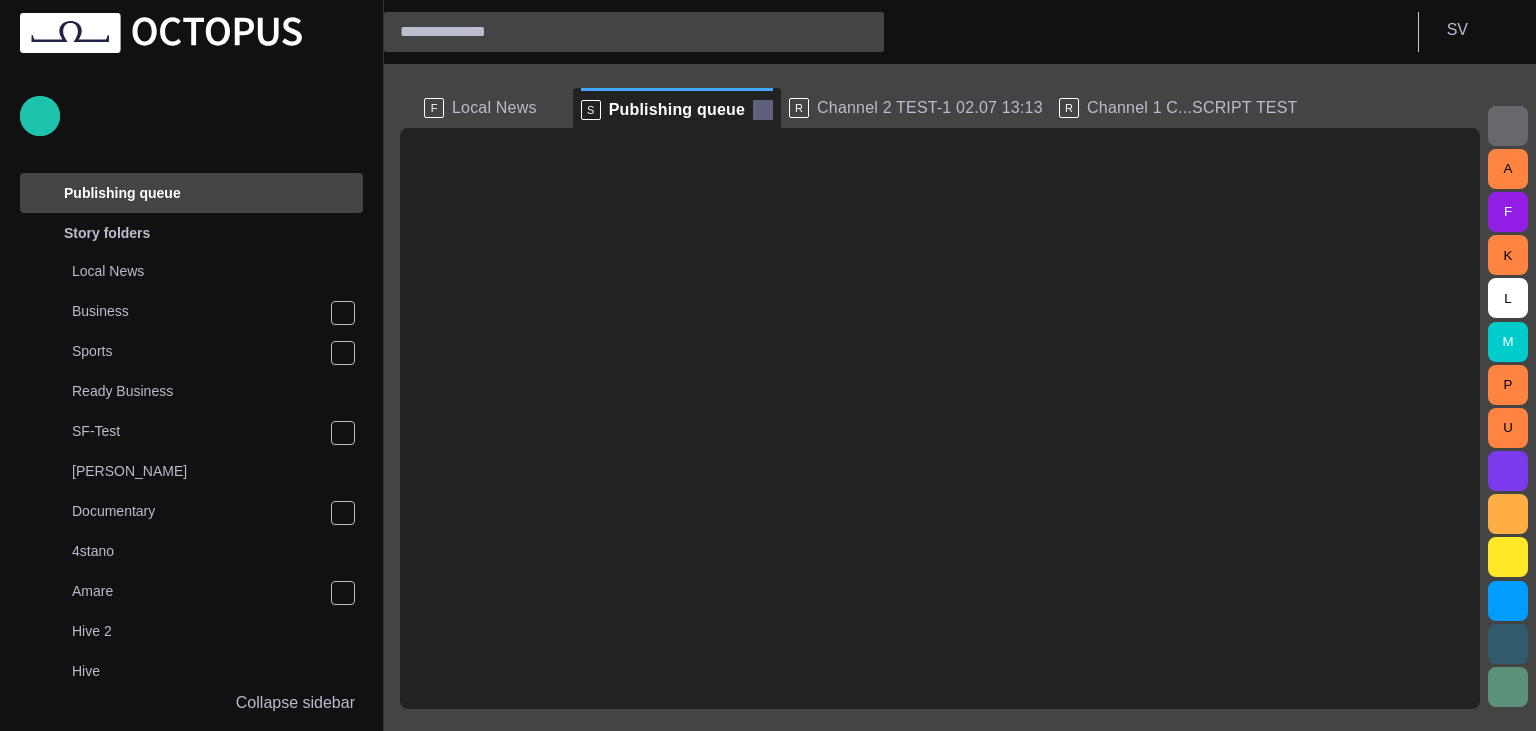 click at bounding box center [763, 110] 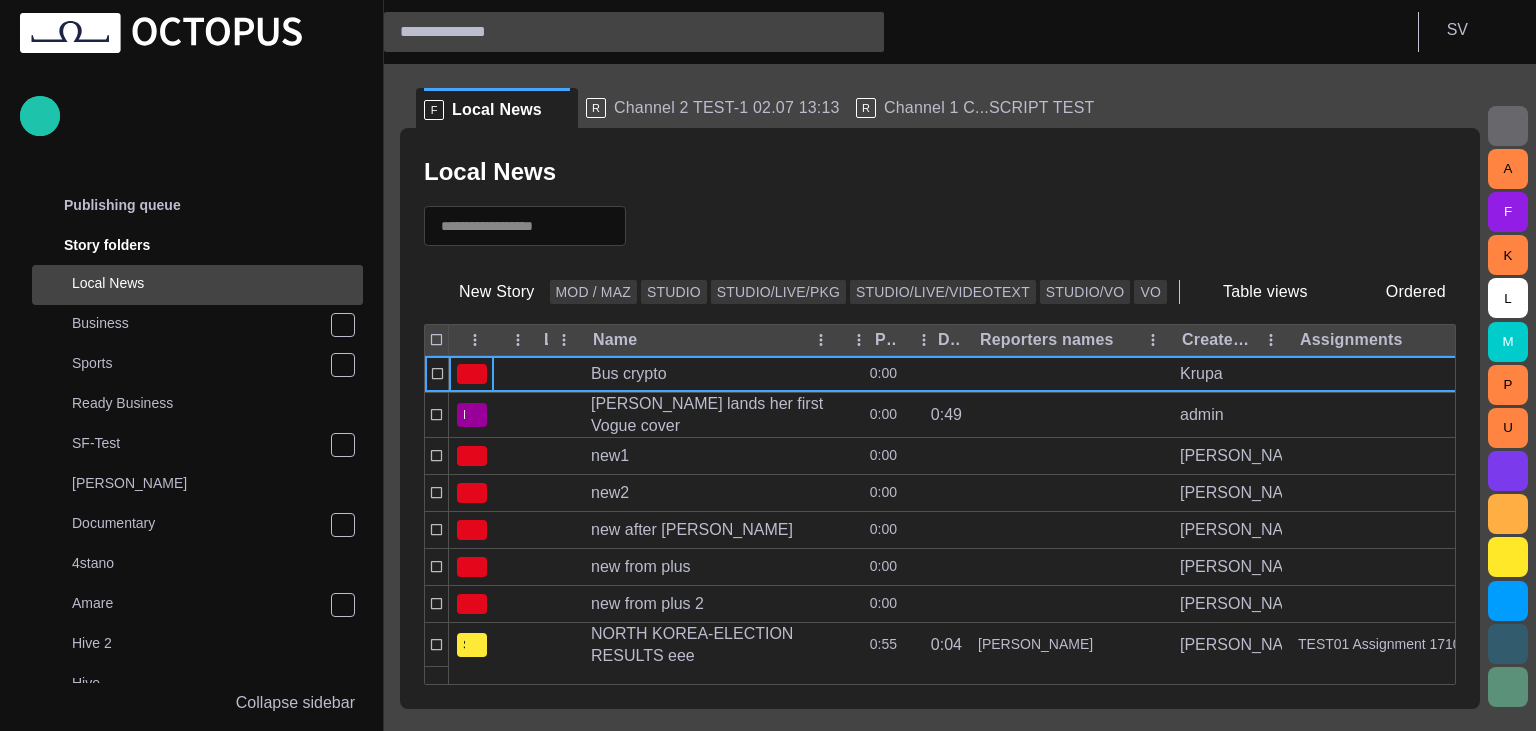 scroll, scrollTop: 0, scrollLeft: 0, axis: both 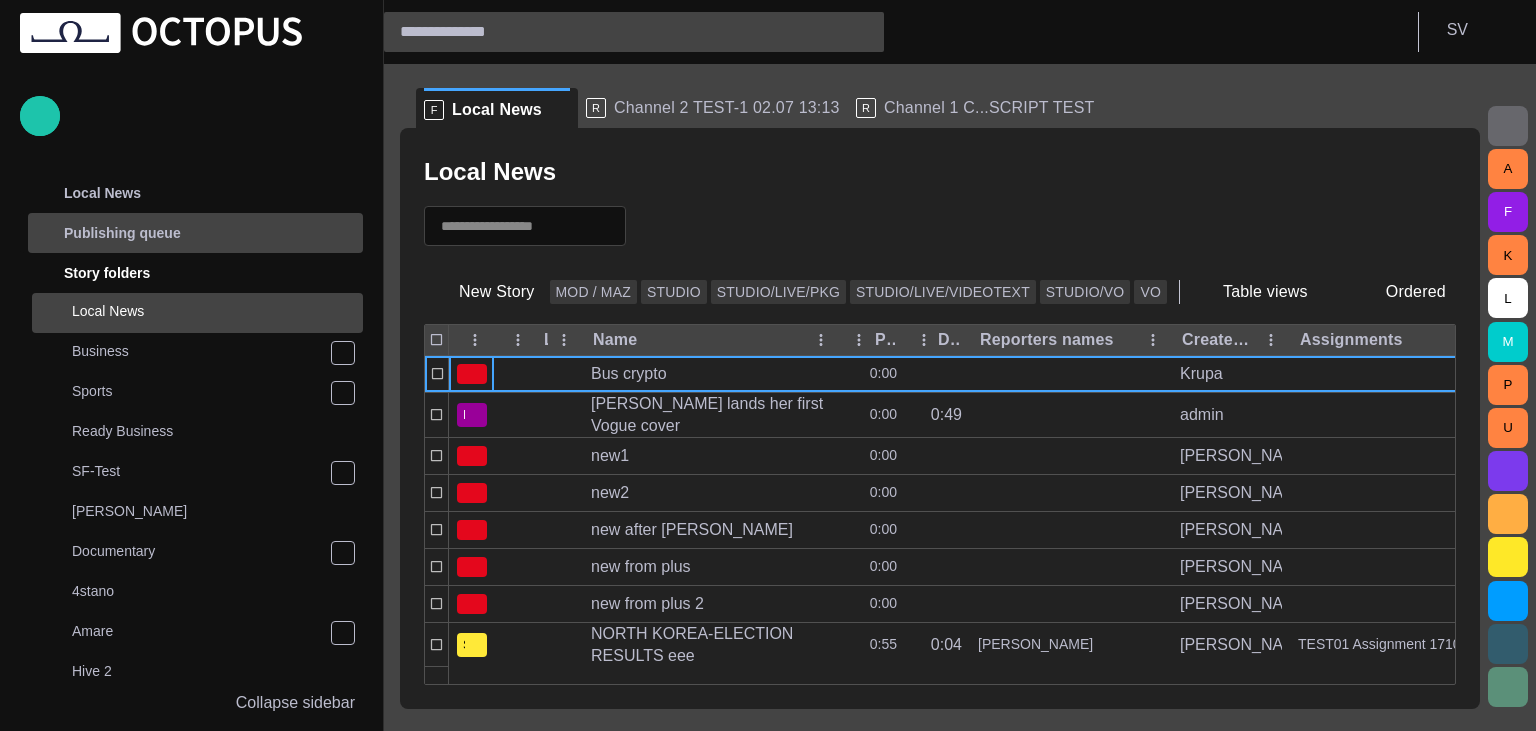 click on "Publishing queue" at bounding box center [197, 233] 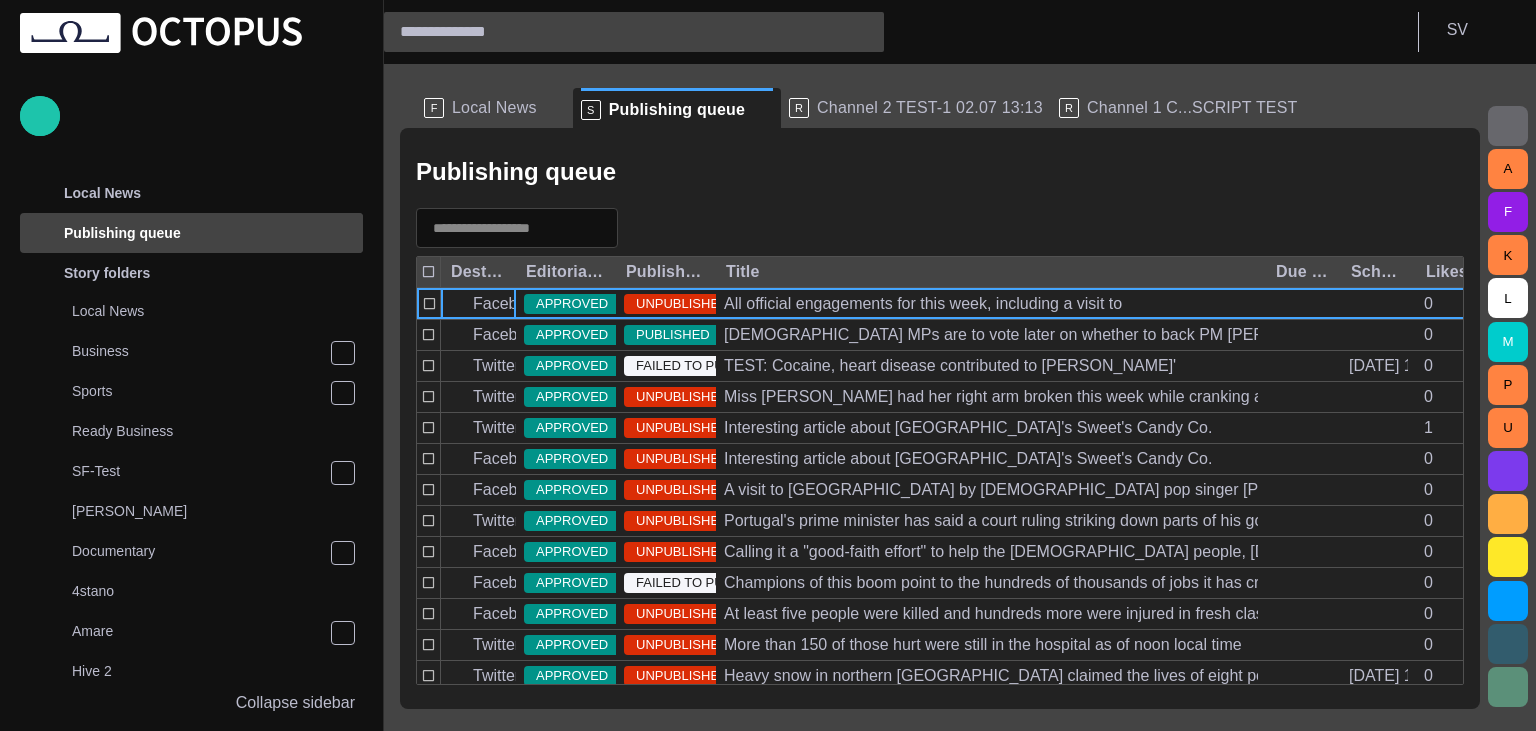 scroll, scrollTop: 40, scrollLeft: 0, axis: vertical 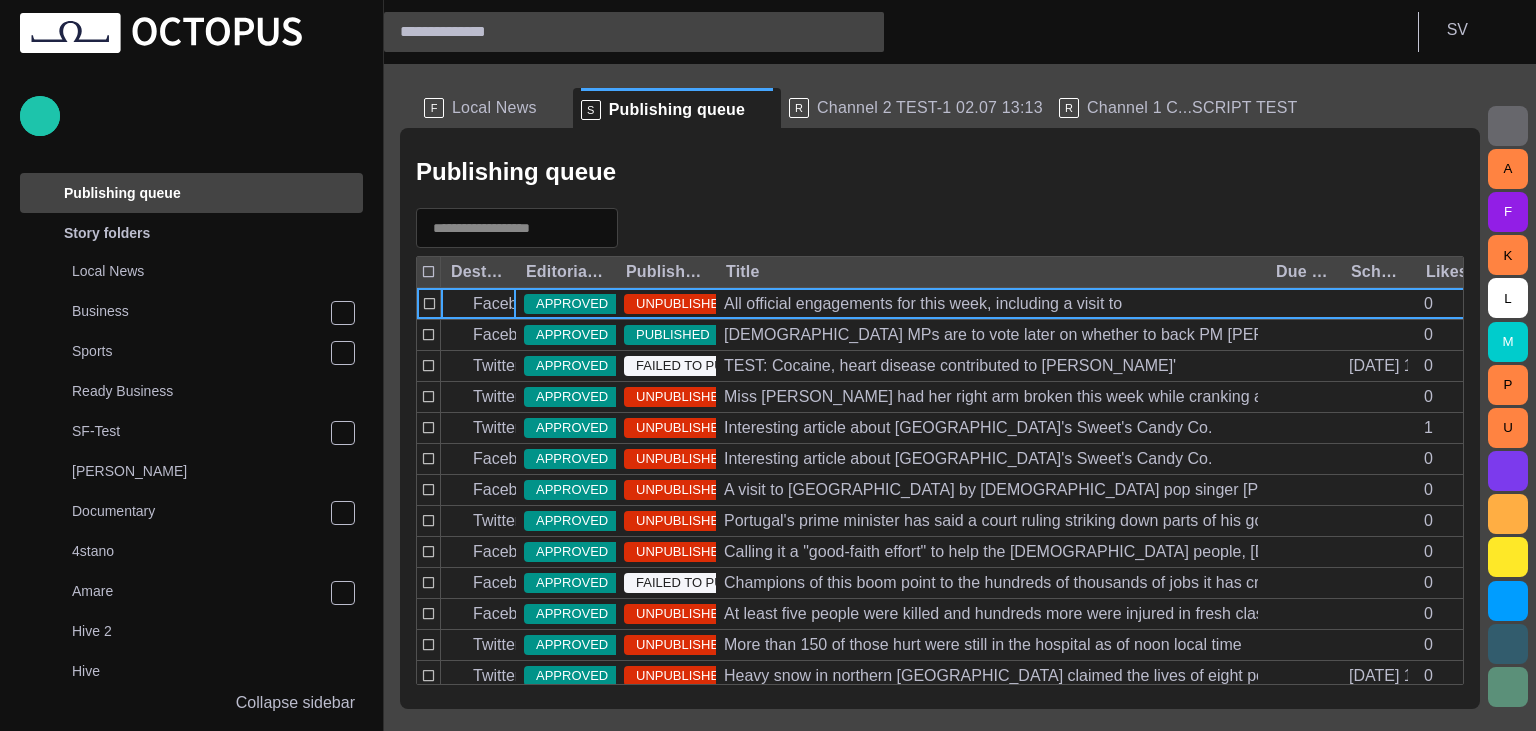 click on "R Channel 2 TEST-1 02.07 13:13" at bounding box center (916, 108) 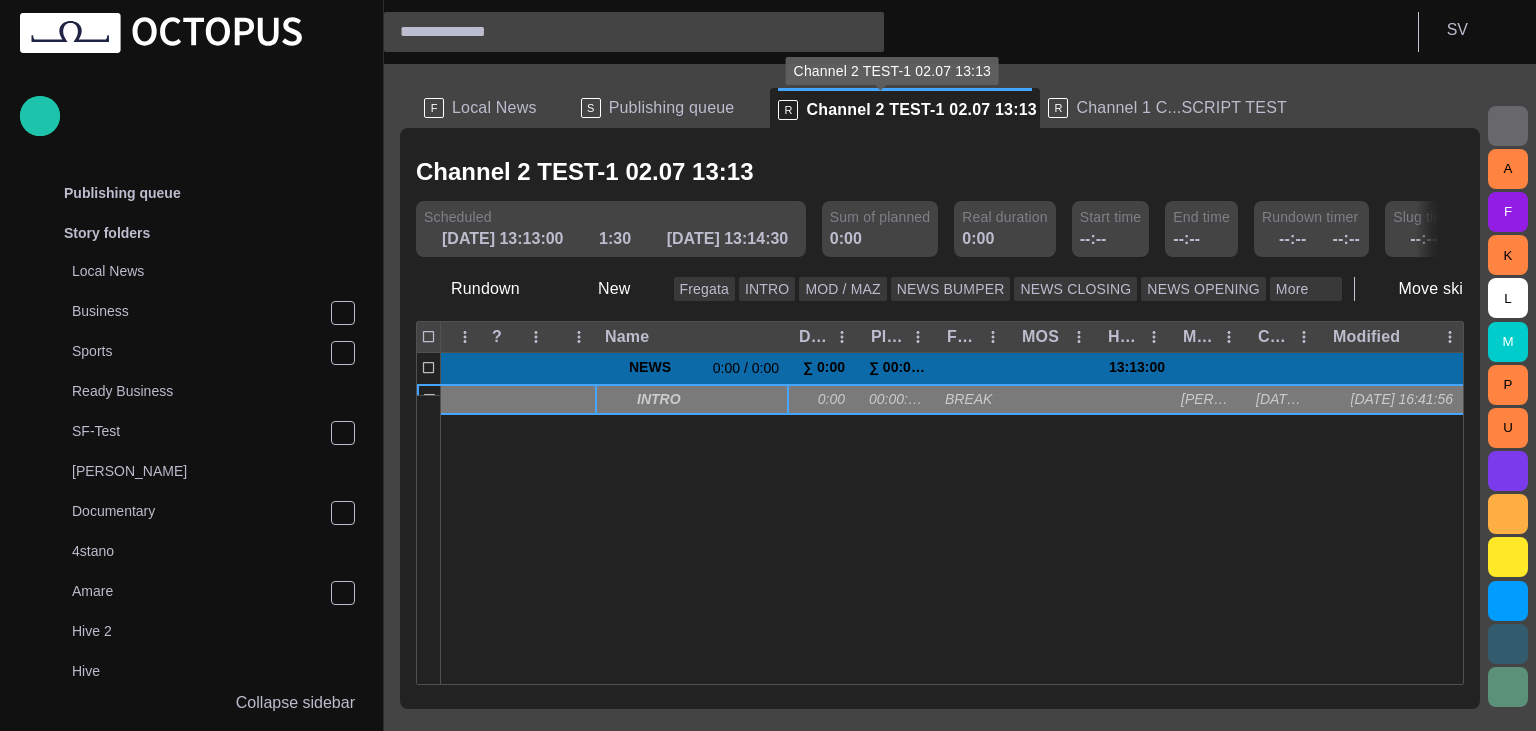 scroll, scrollTop: 920, scrollLeft: 0, axis: vertical 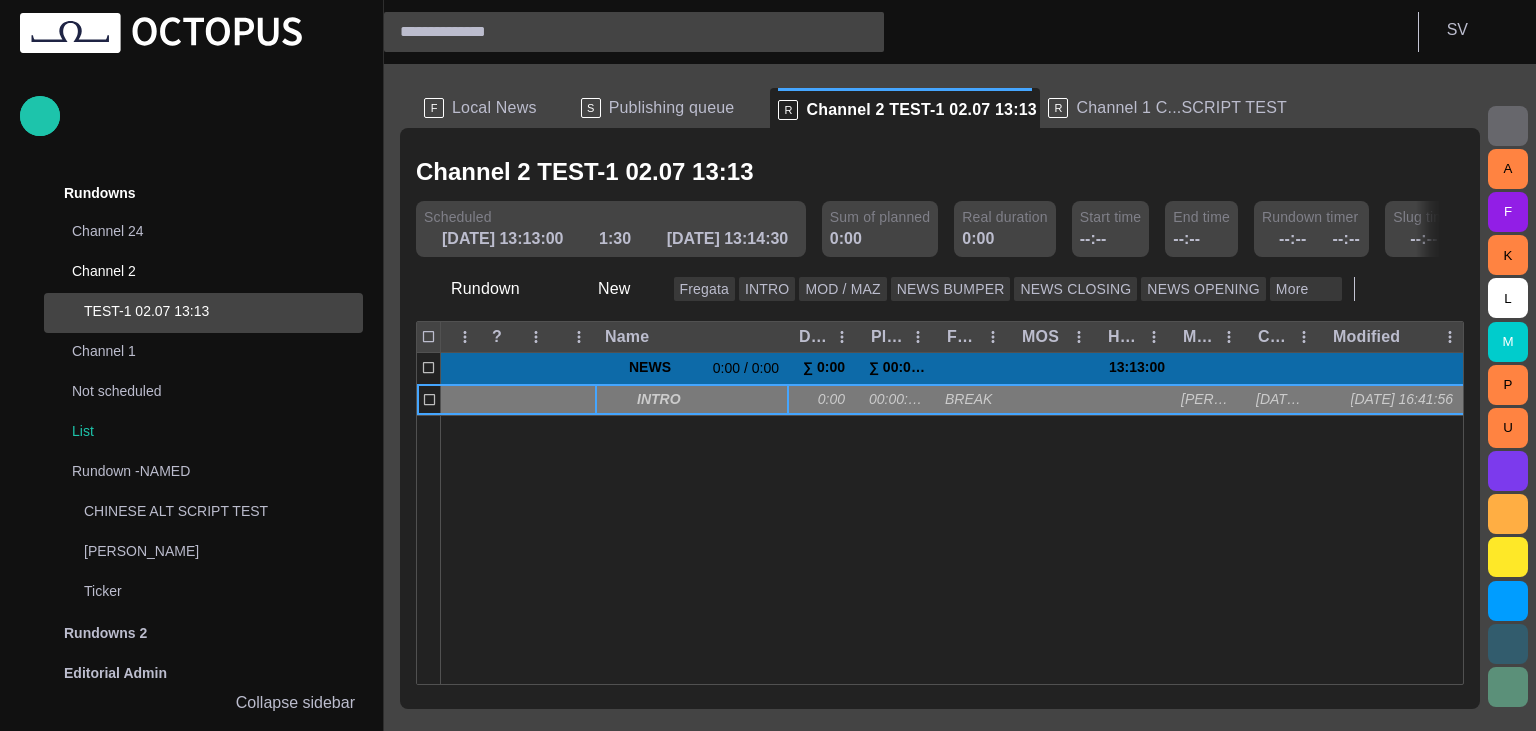 click on "R Channel 1 C...SCRIPT TEST" at bounding box center (1175, 108) 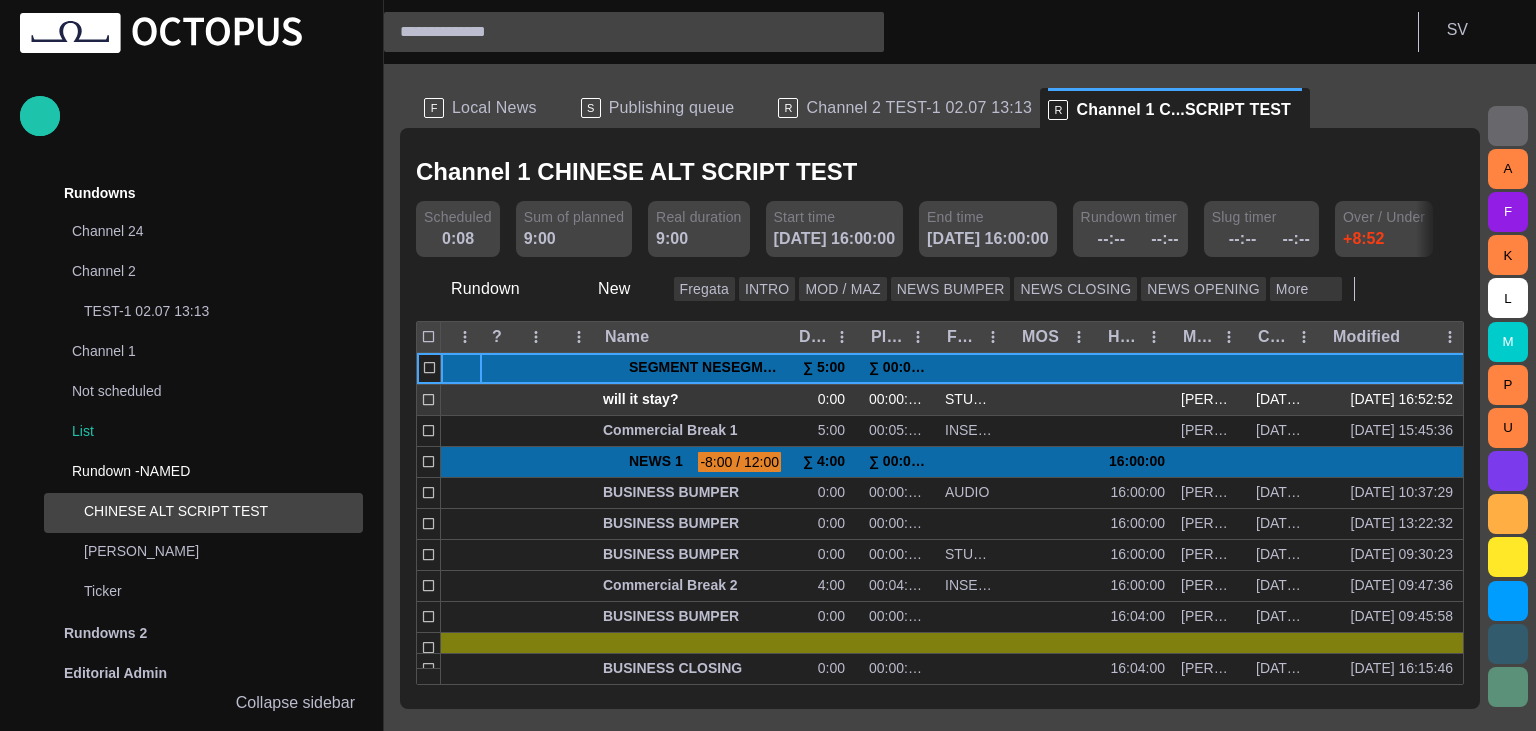 scroll, scrollTop: 1090, scrollLeft: 0, axis: vertical 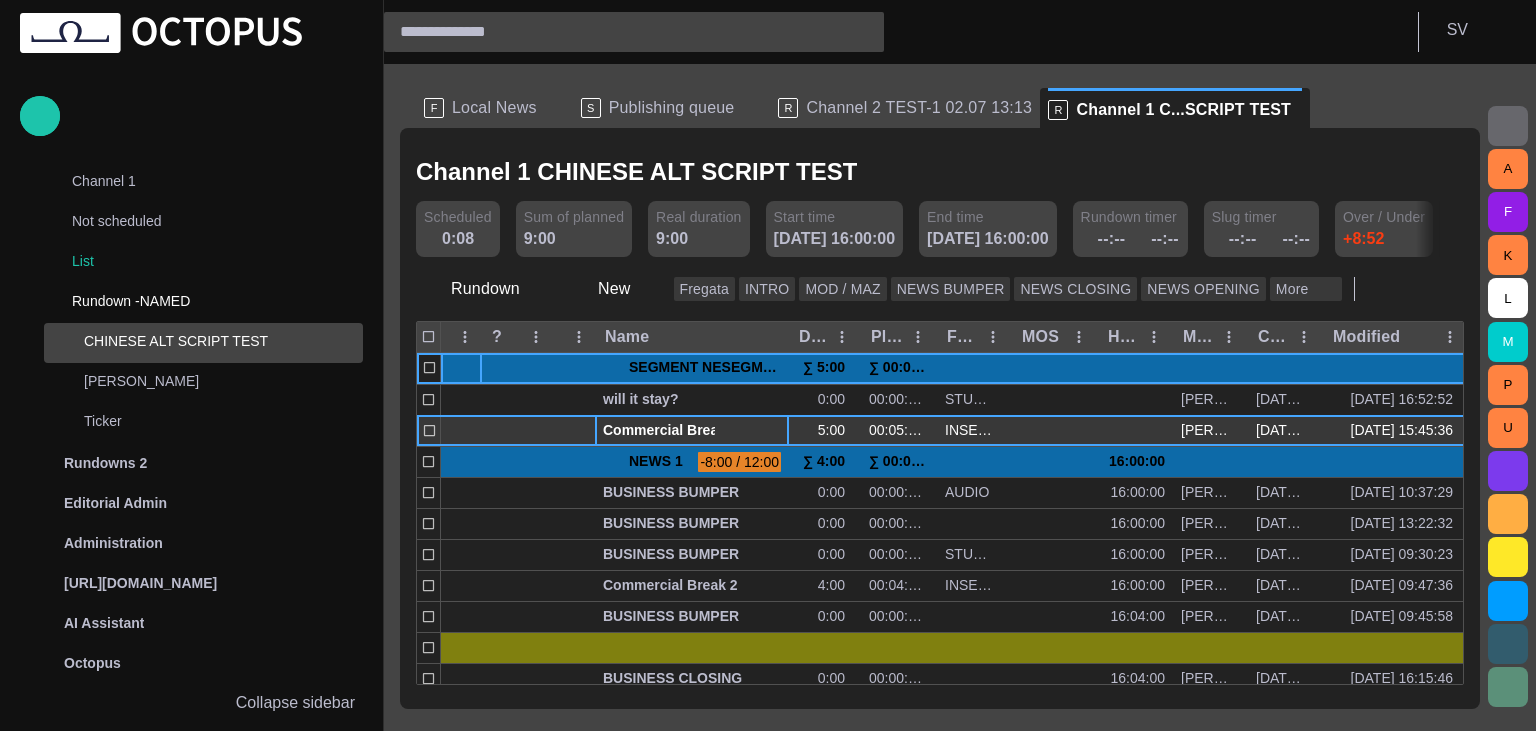 click on "Commercial Break 1" at bounding box center [692, 430] 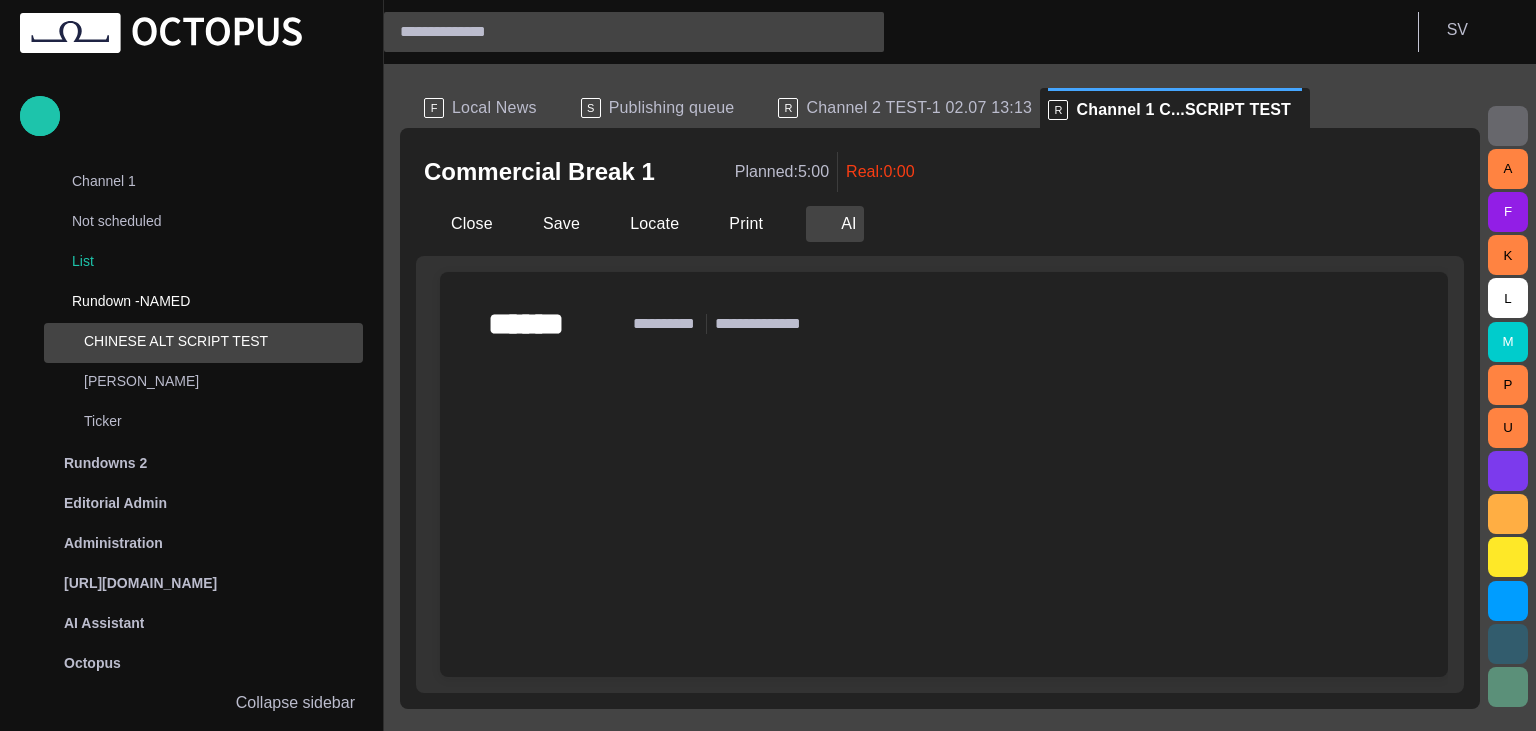 click at bounding box center (823, 224) 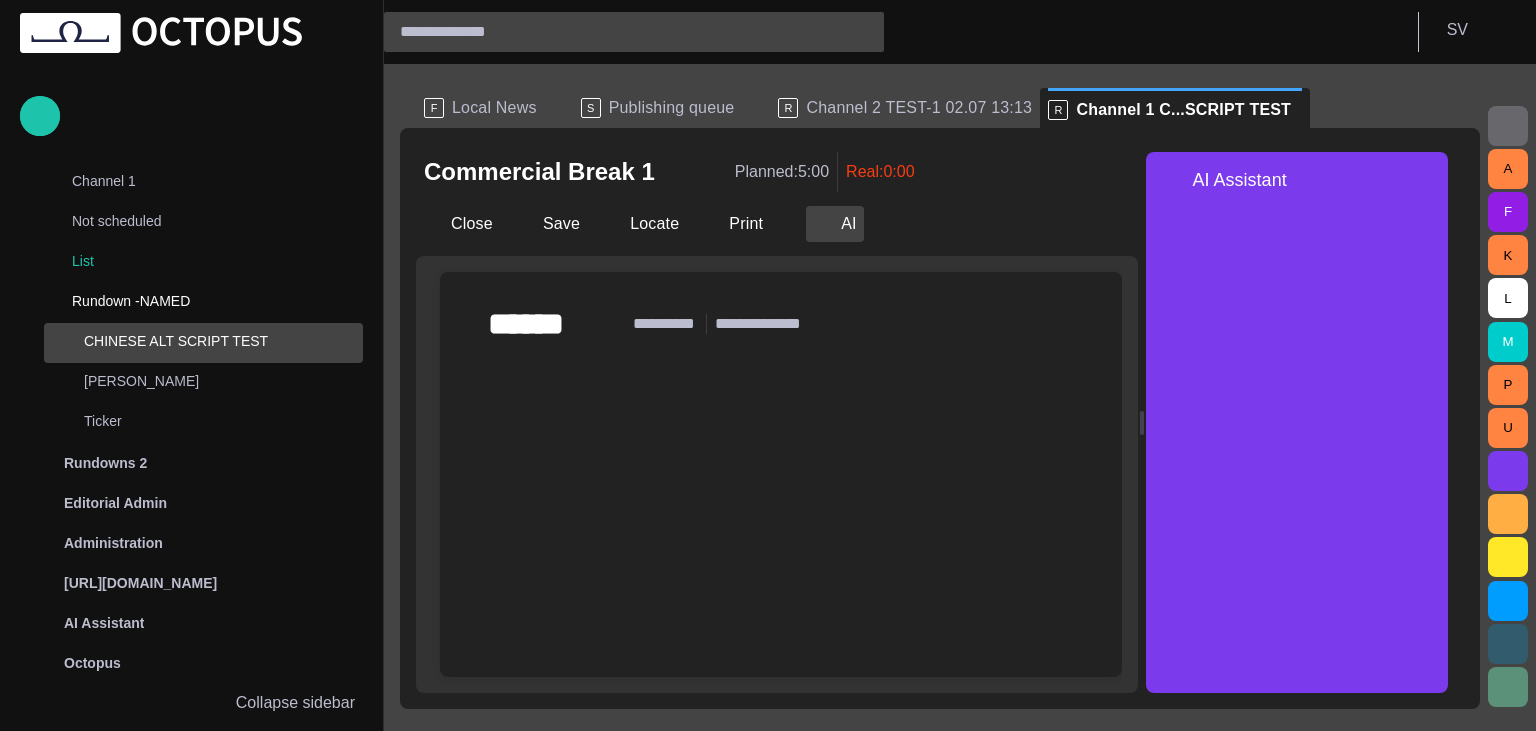 click at bounding box center [823, 224] 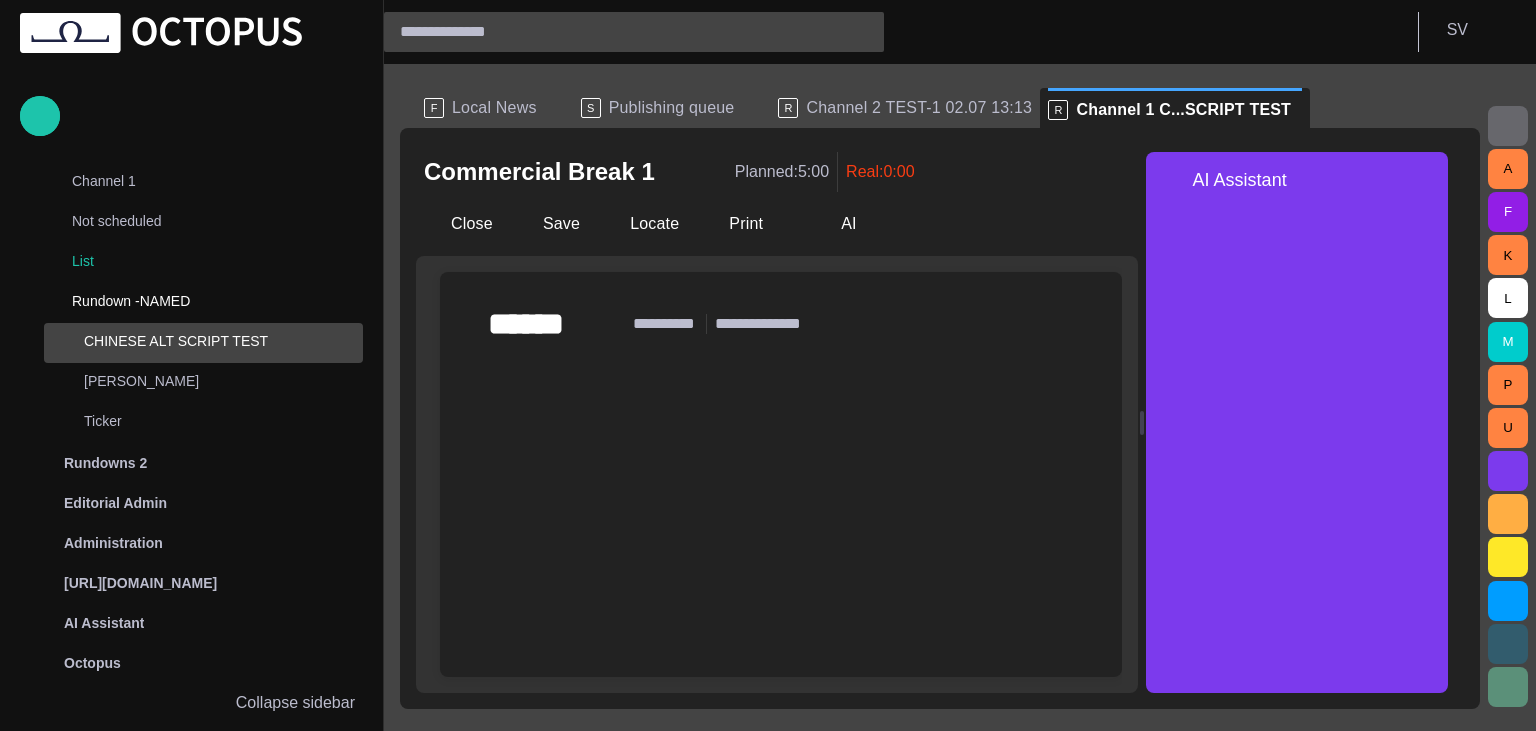 click at bounding box center [1421, 180] 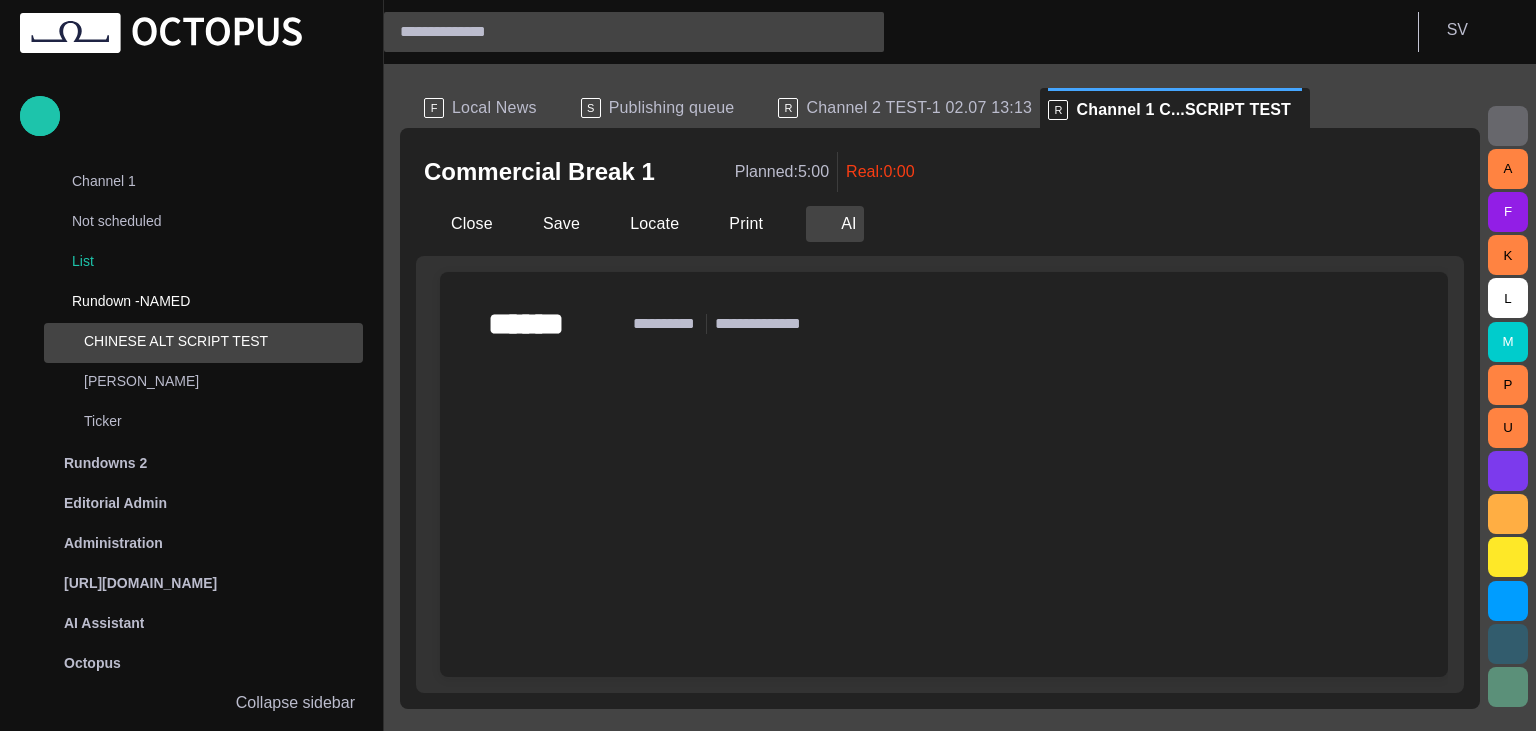 click on "AI" at bounding box center [835, 224] 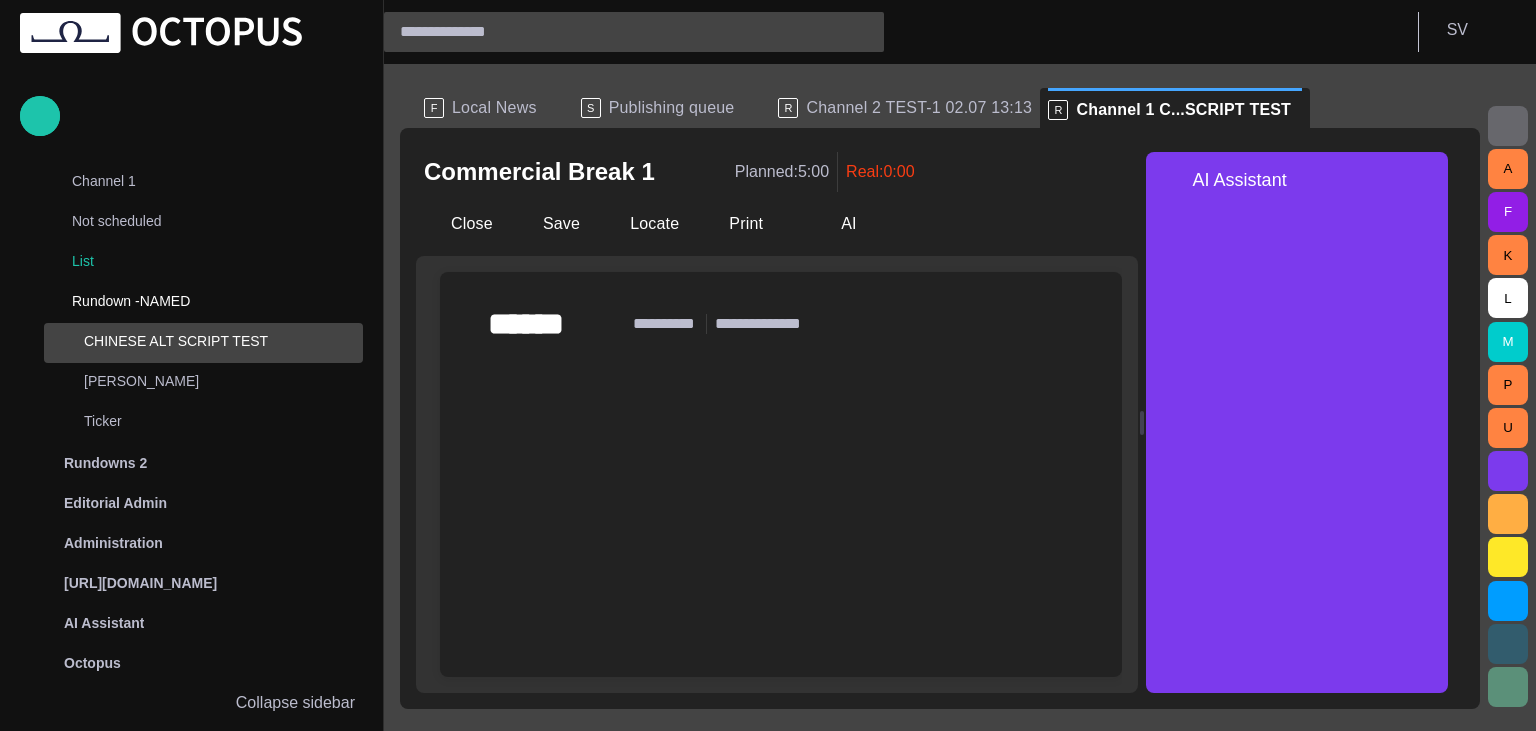 click on "S Publishing queue" at bounding box center (672, 108) 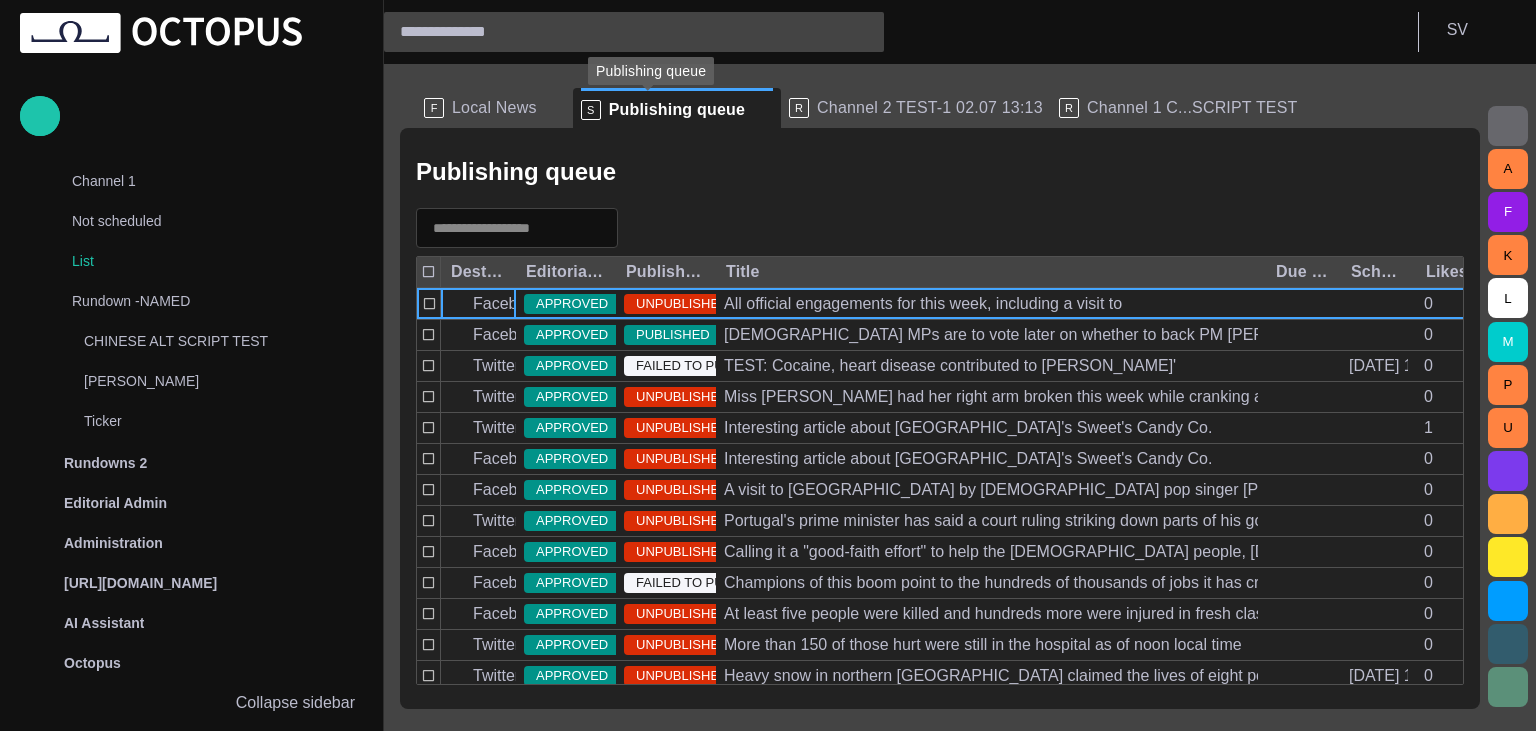 scroll, scrollTop: 40, scrollLeft: 0, axis: vertical 